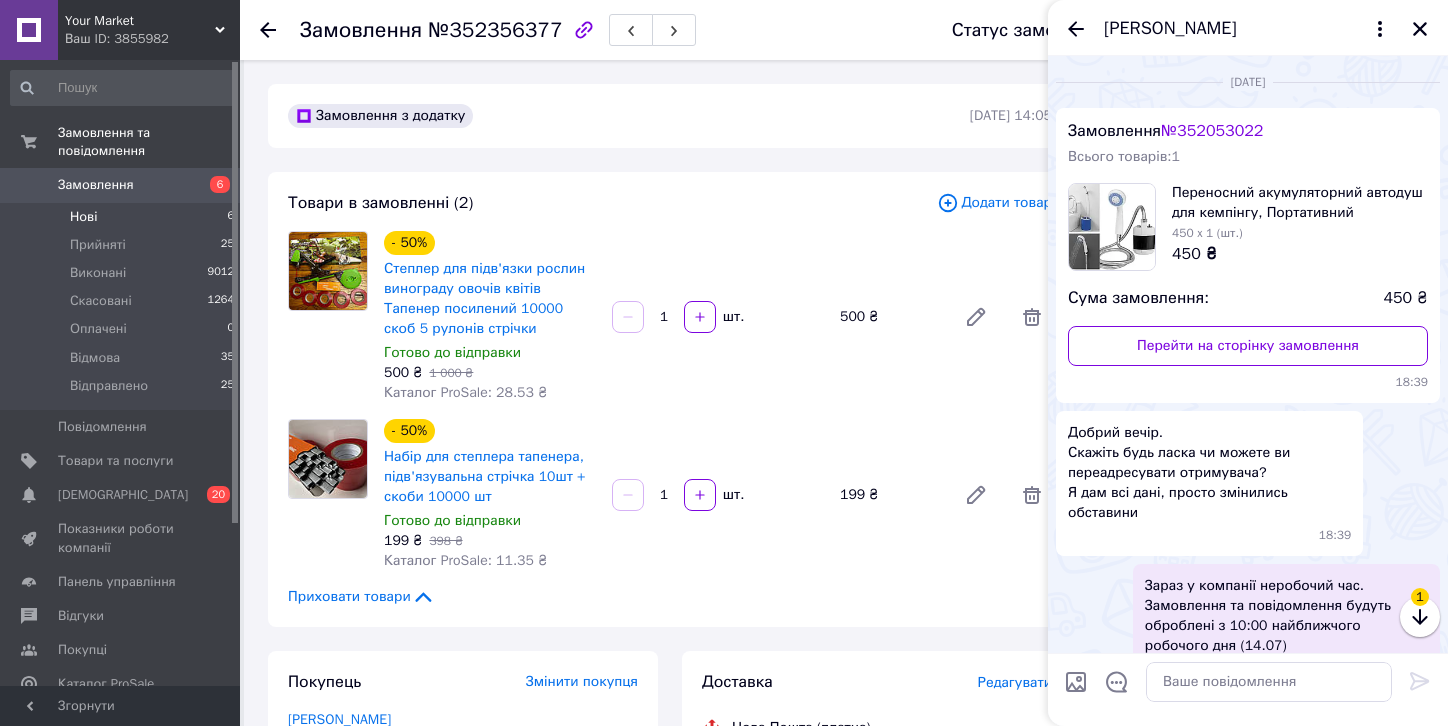 scroll, scrollTop: 0, scrollLeft: 0, axis: both 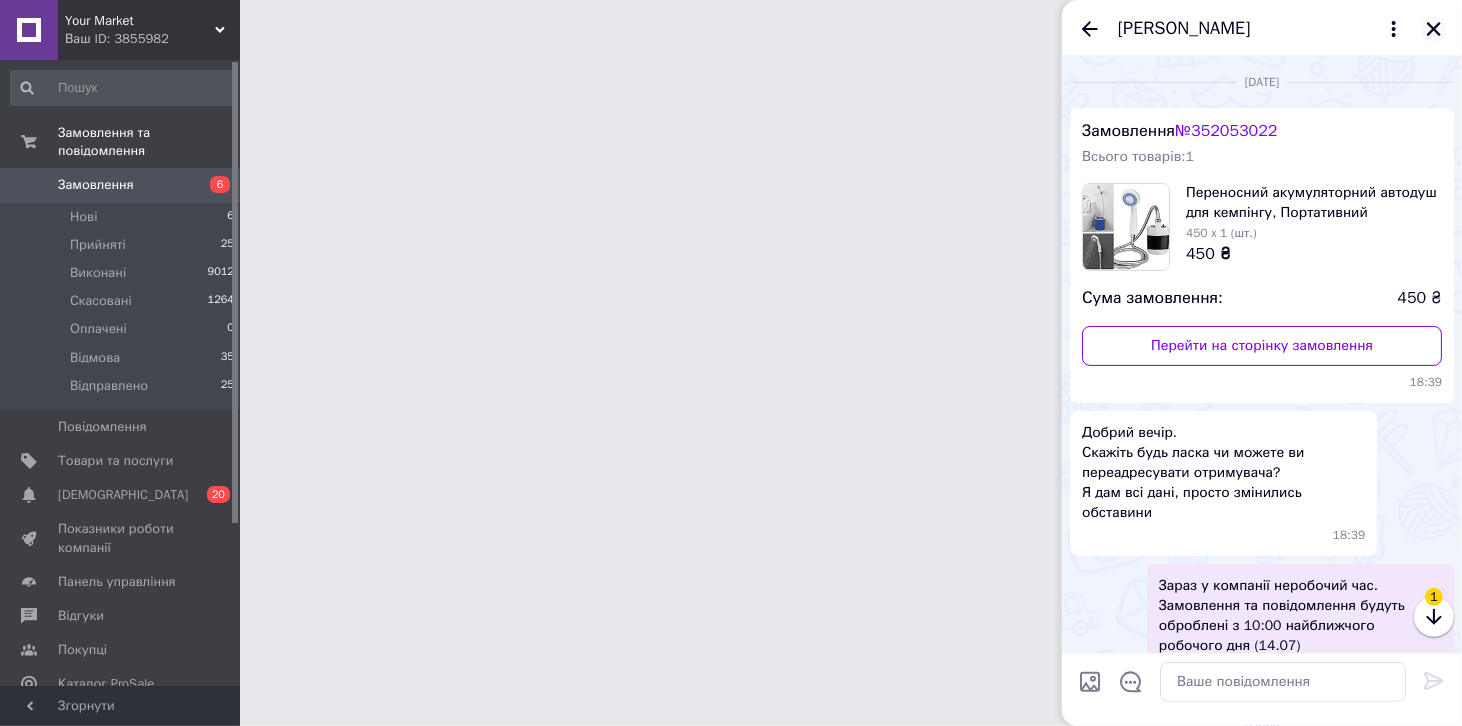 click 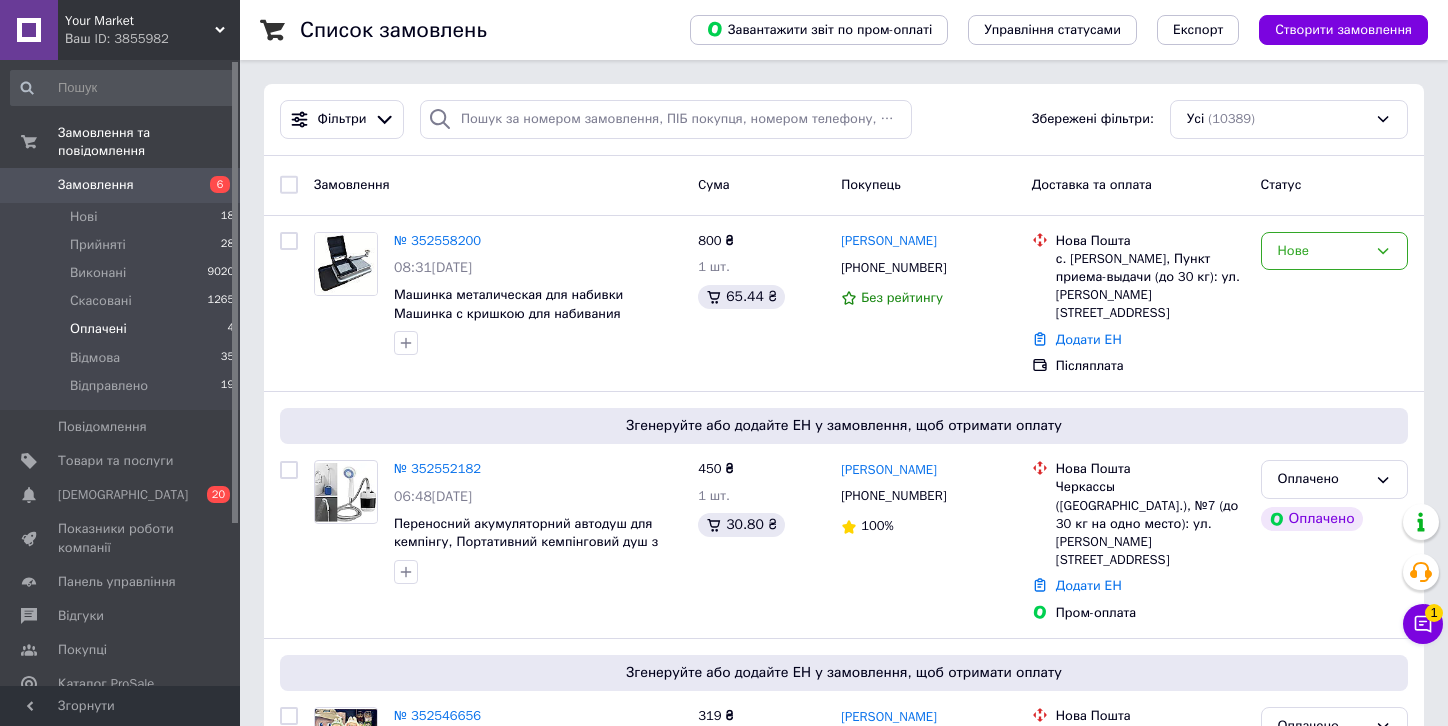 click on "Оплачені 4" at bounding box center [123, 329] 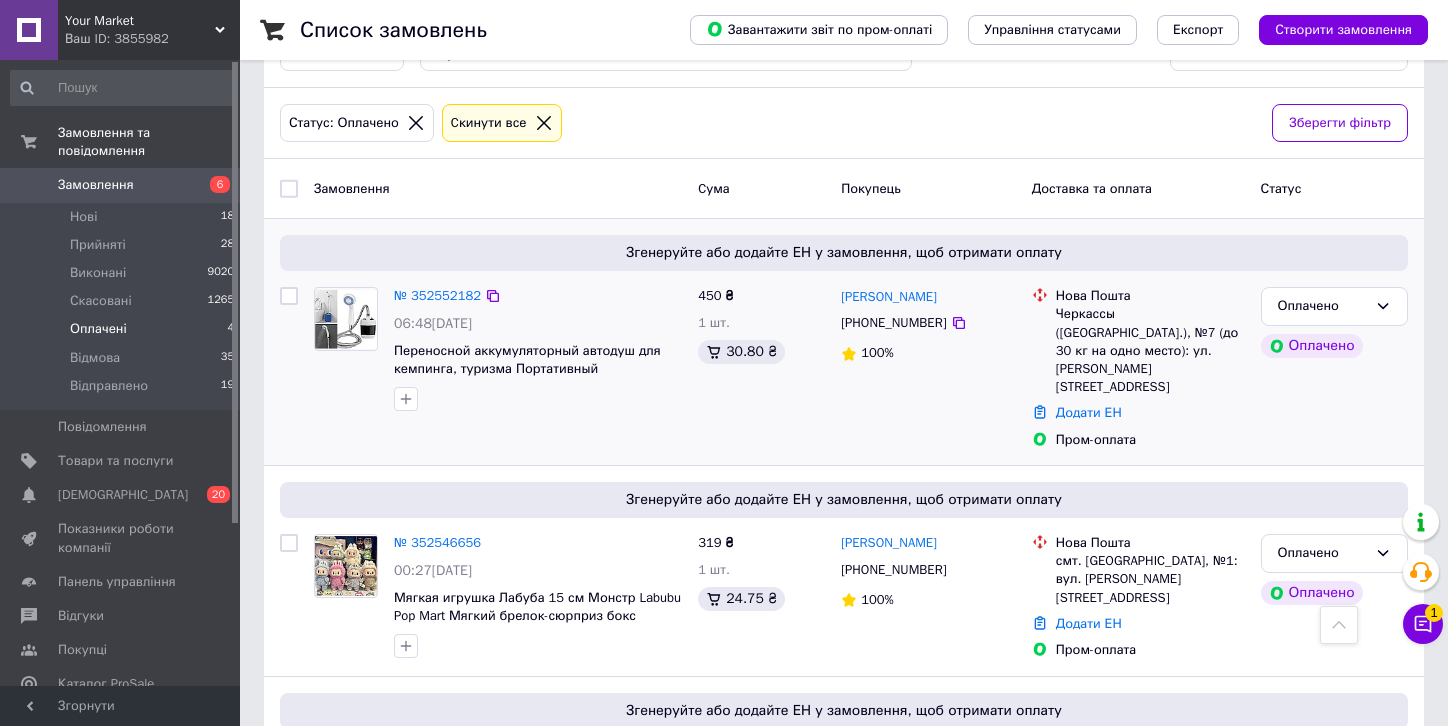 scroll, scrollTop: 0, scrollLeft: 0, axis: both 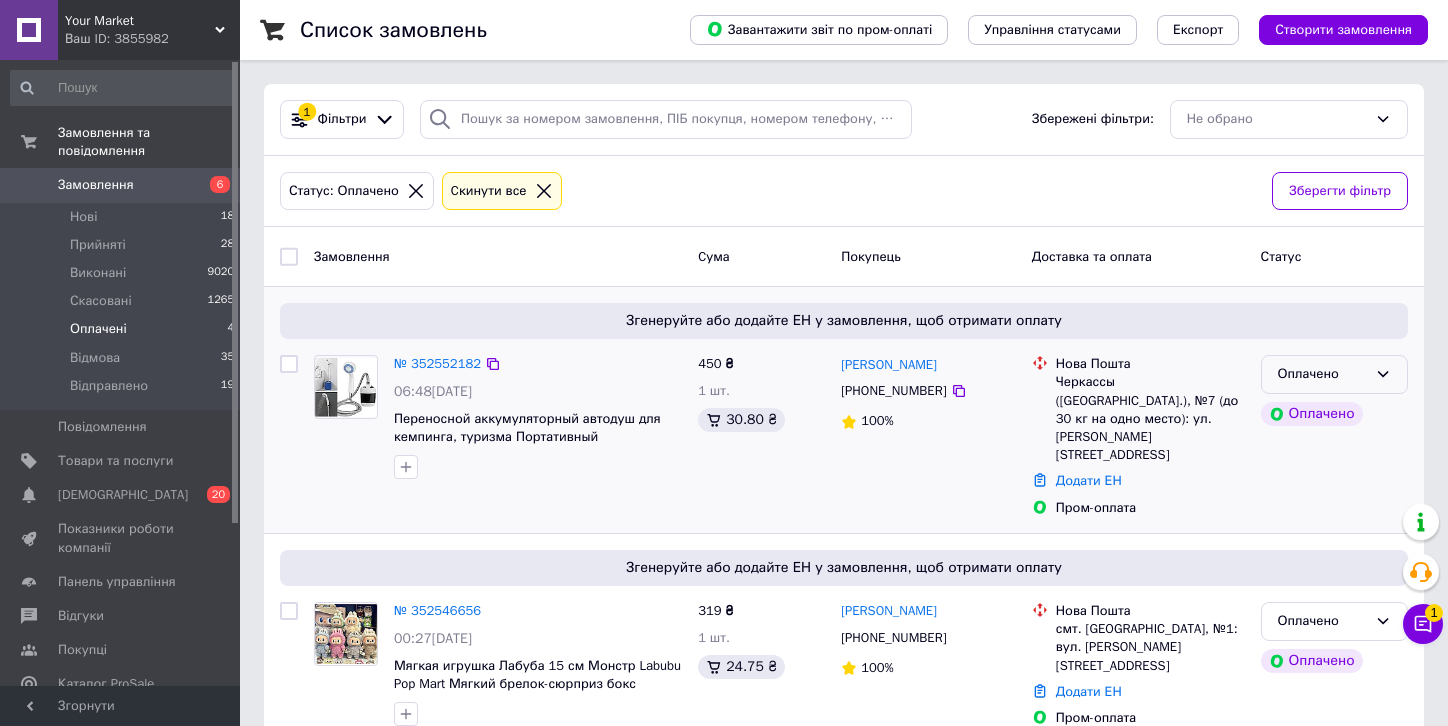 click on "Оплачено" at bounding box center (1334, 374) 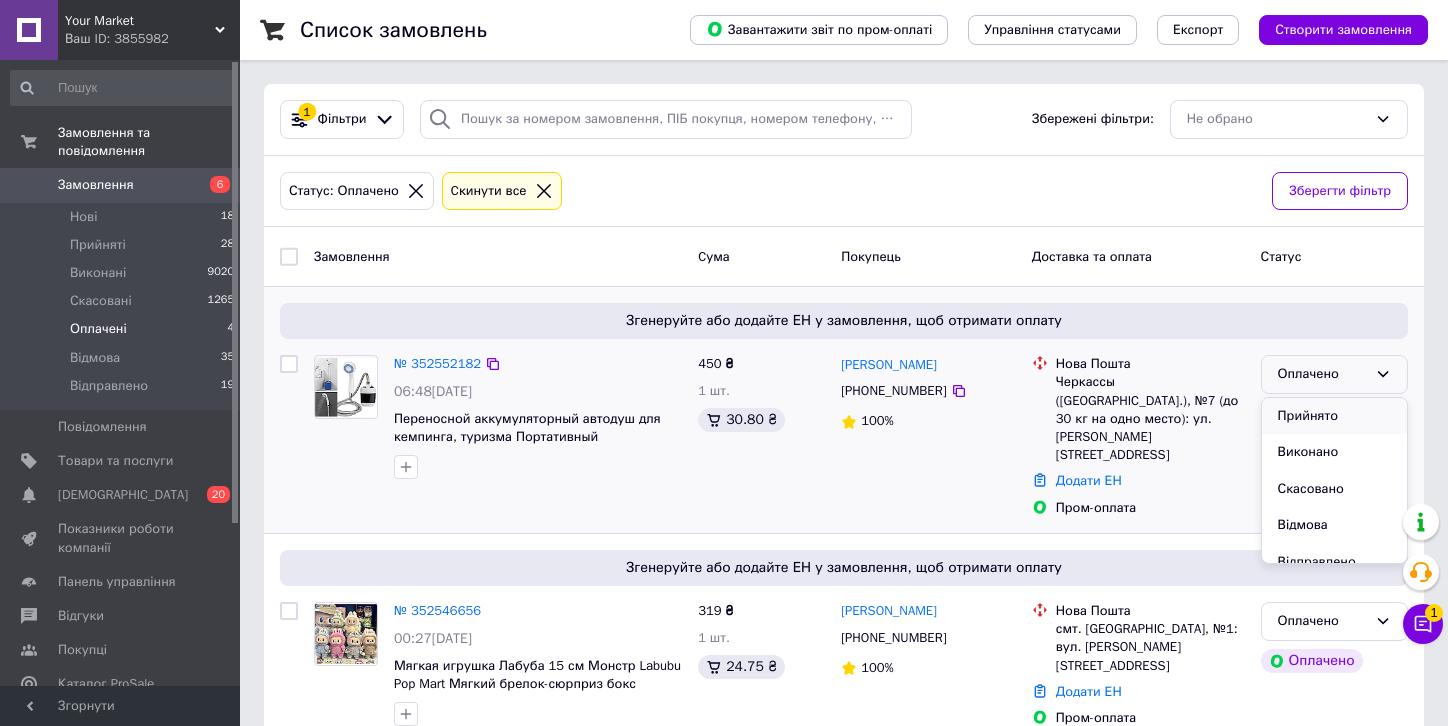 click on "Прийнято" at bounding box center [1334, 416] 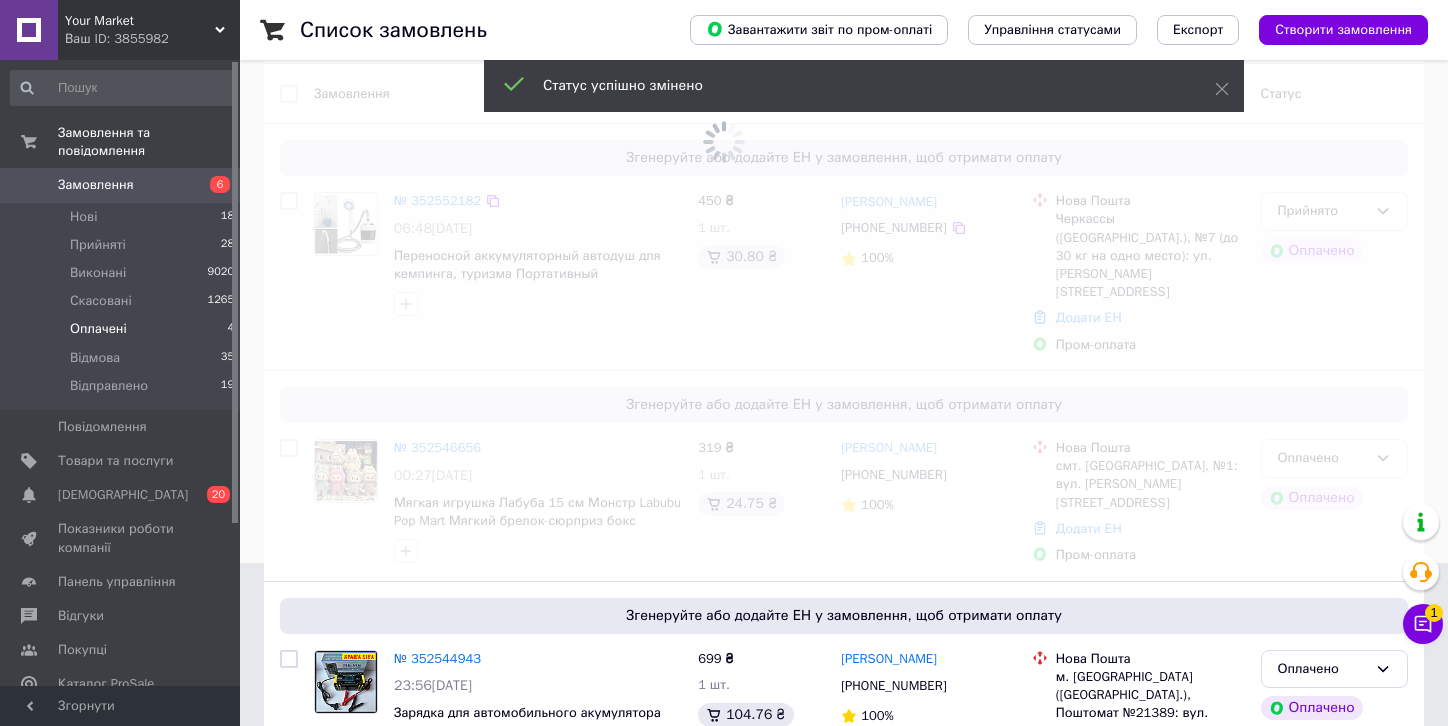 scroll, scrollTop: 164, scrollLeft: 0, axis: vertical 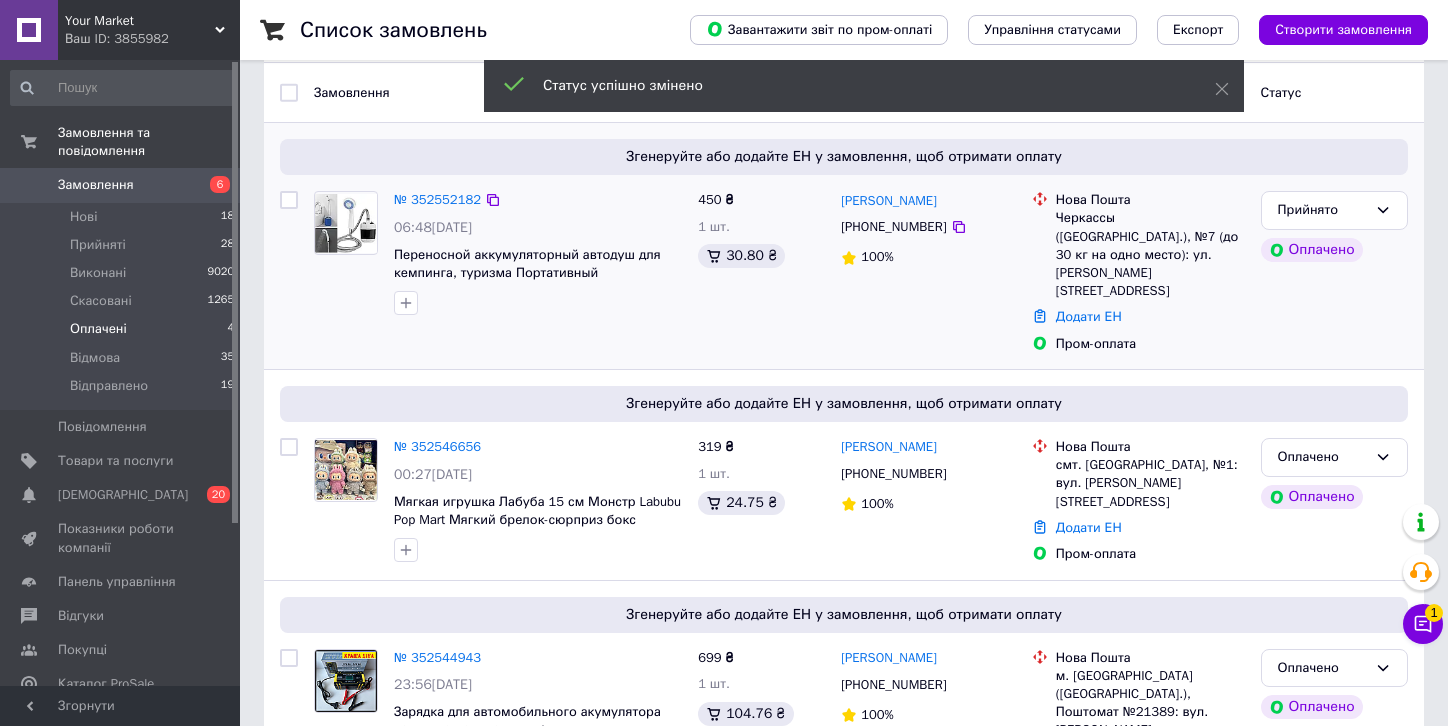 click 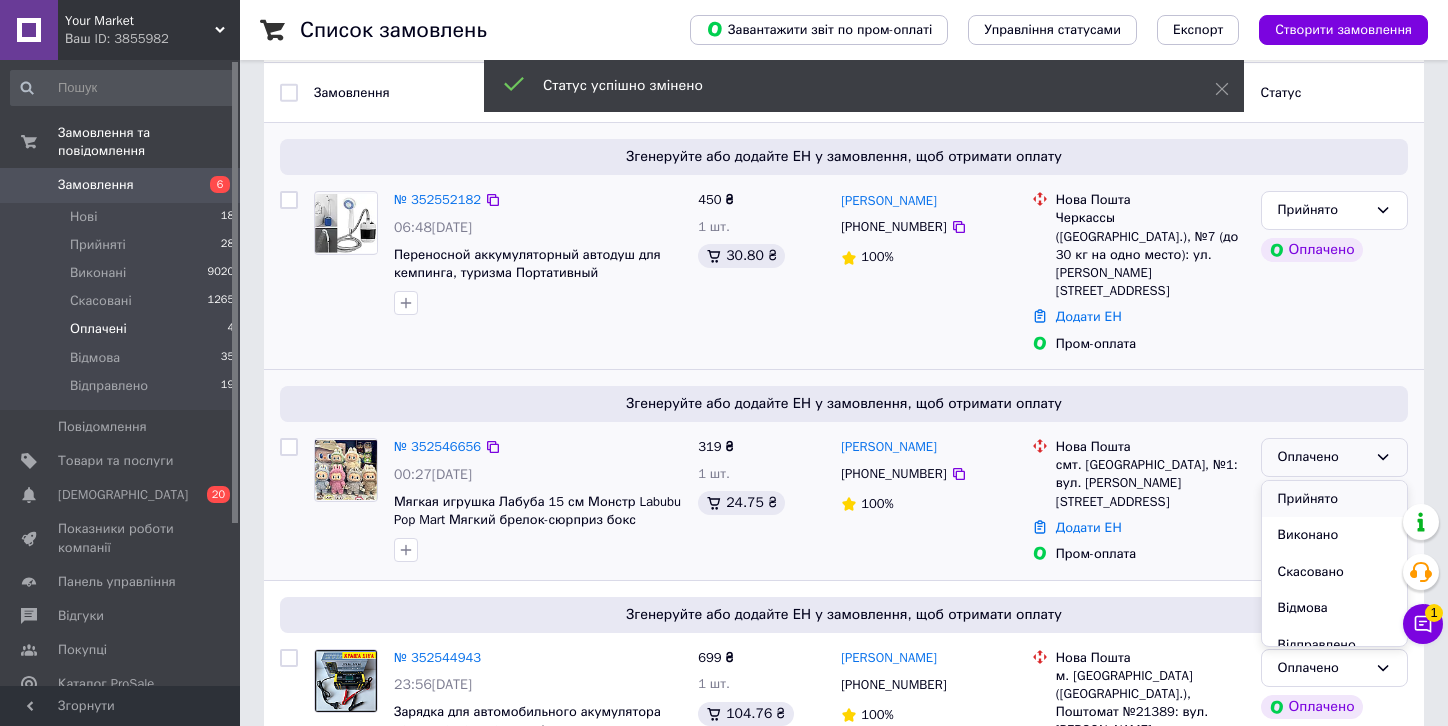 click on "Прийнято" at bounding box center [1334, 499] 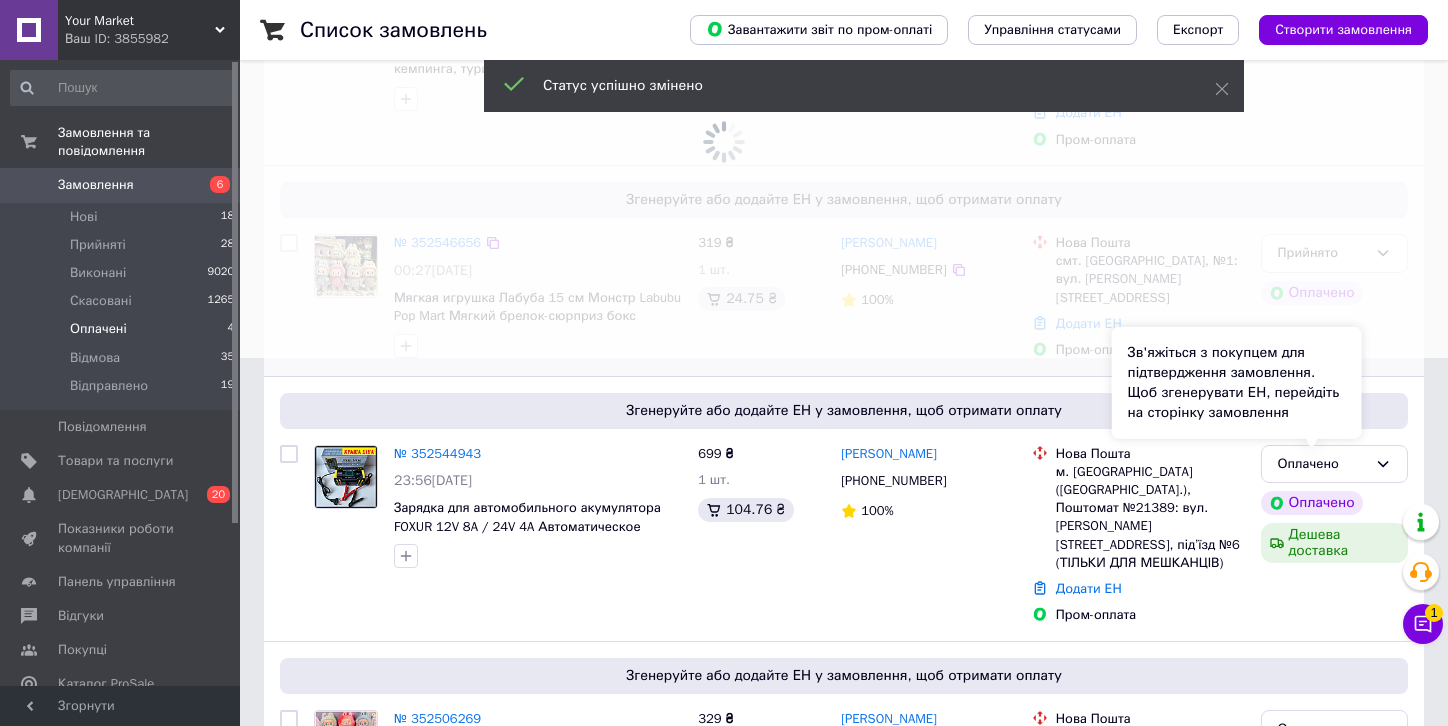scroll, scrollTop: 371, scrollLeft: 0, axis: vertical 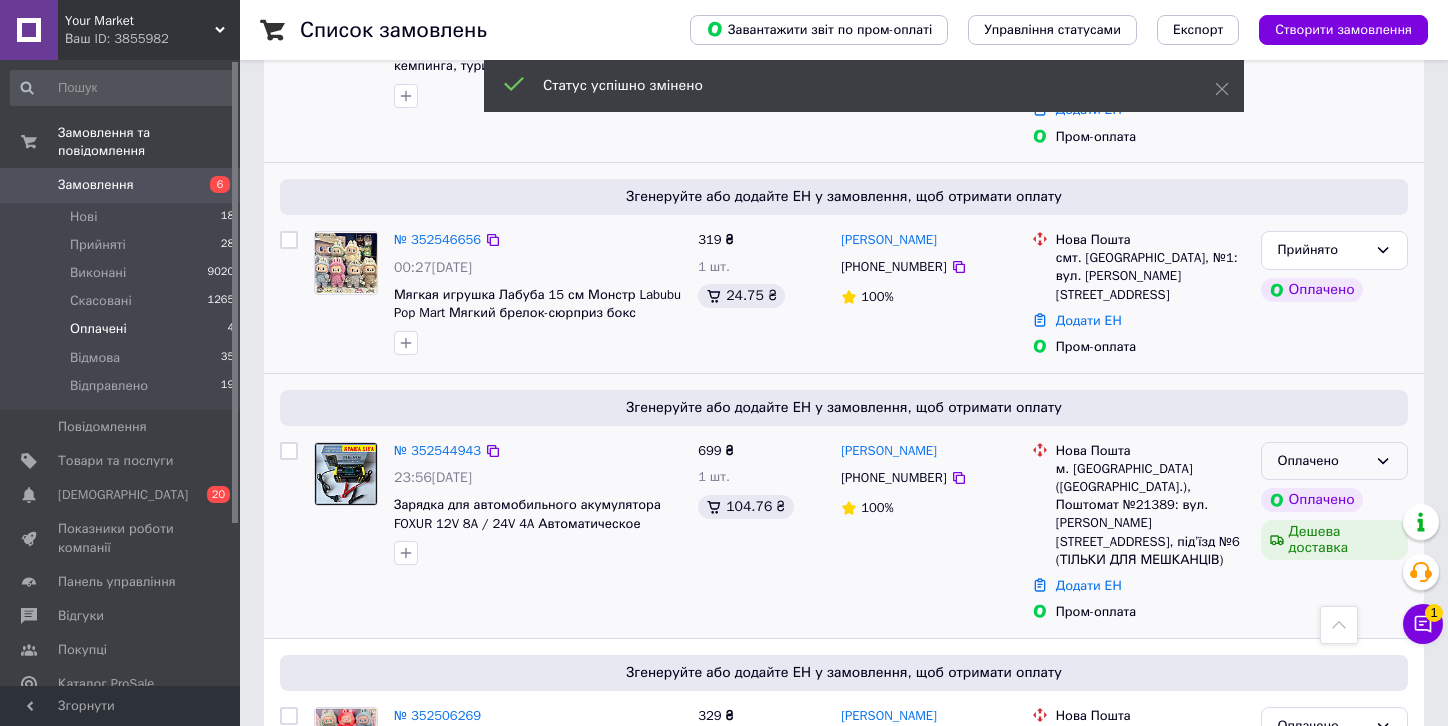 click 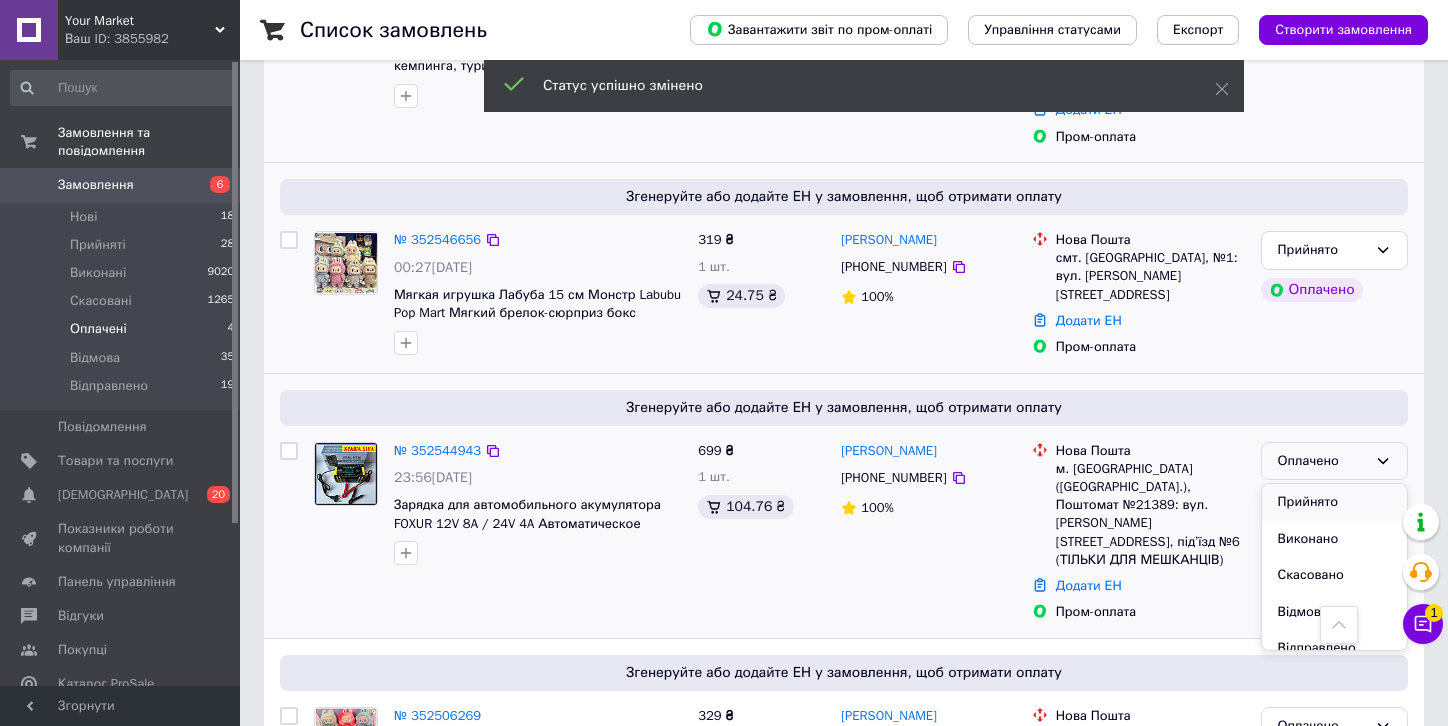 click on "Прийнято" at bounding box center (1334, 502) 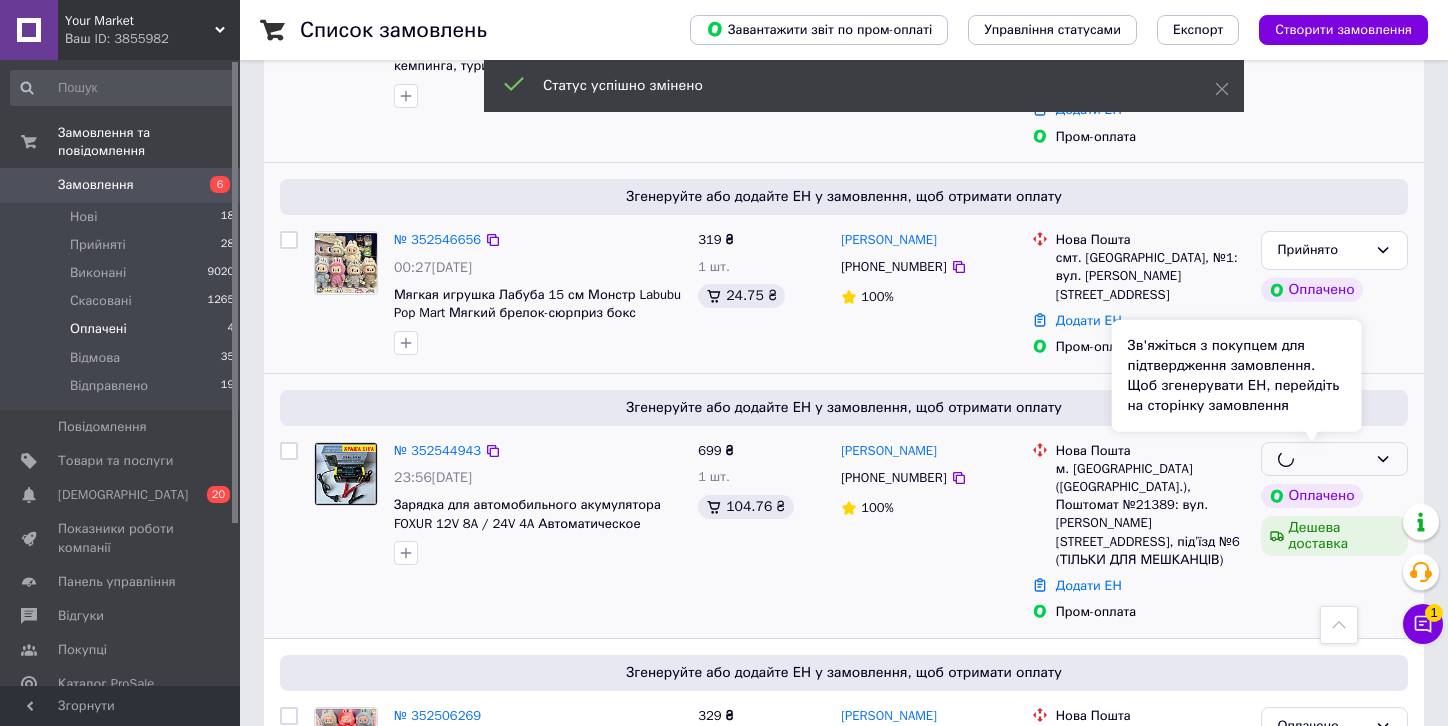 scroll, scrollTop: 459, scrollLeft: 0, axis: vertical 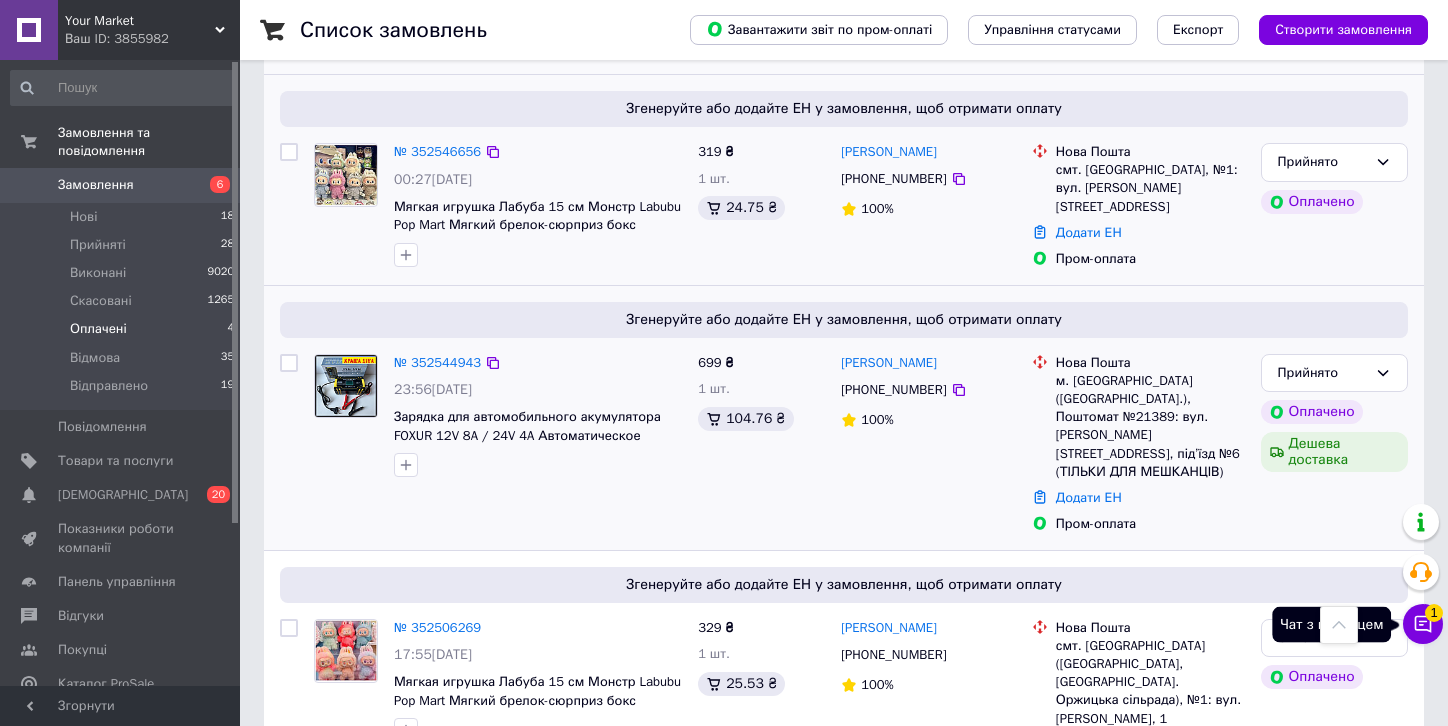 click 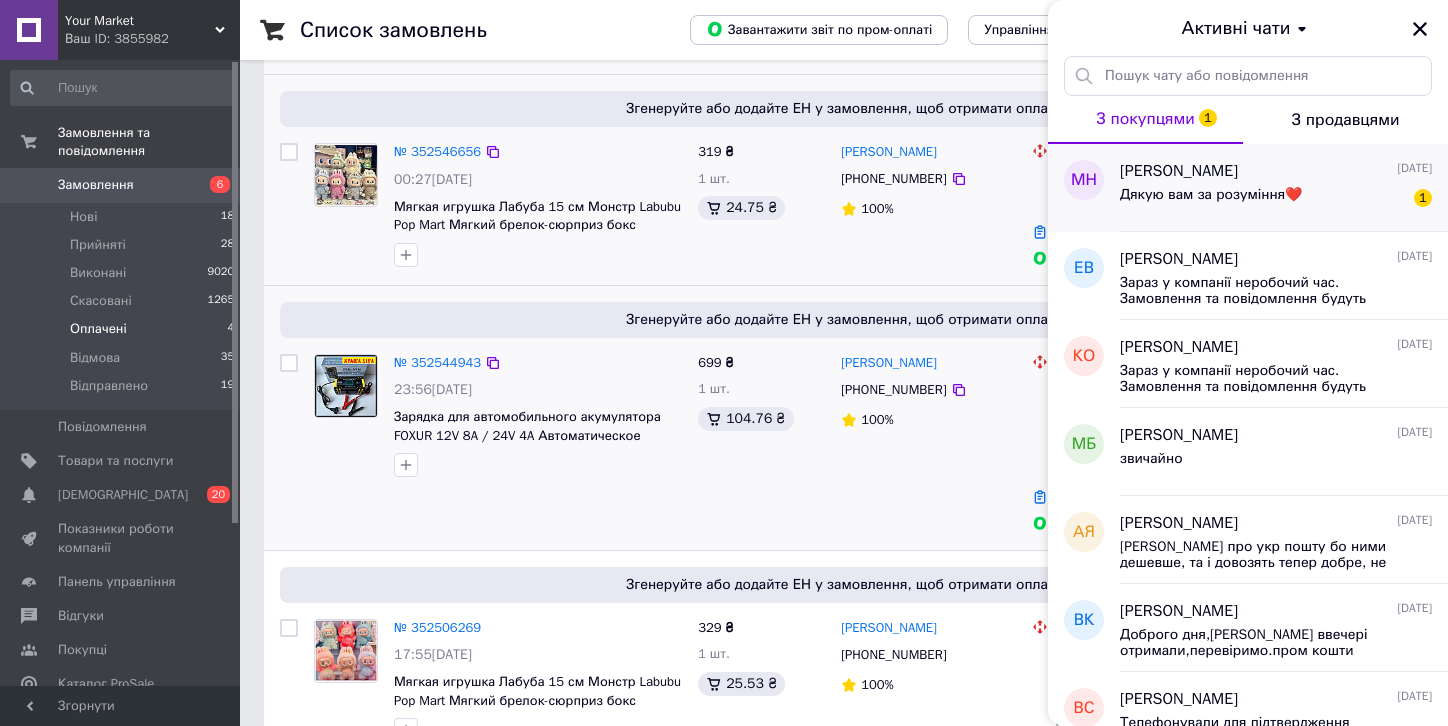 click on "Дякую вам за розуміння❤️ 1" at bounding box center (1276, 199) 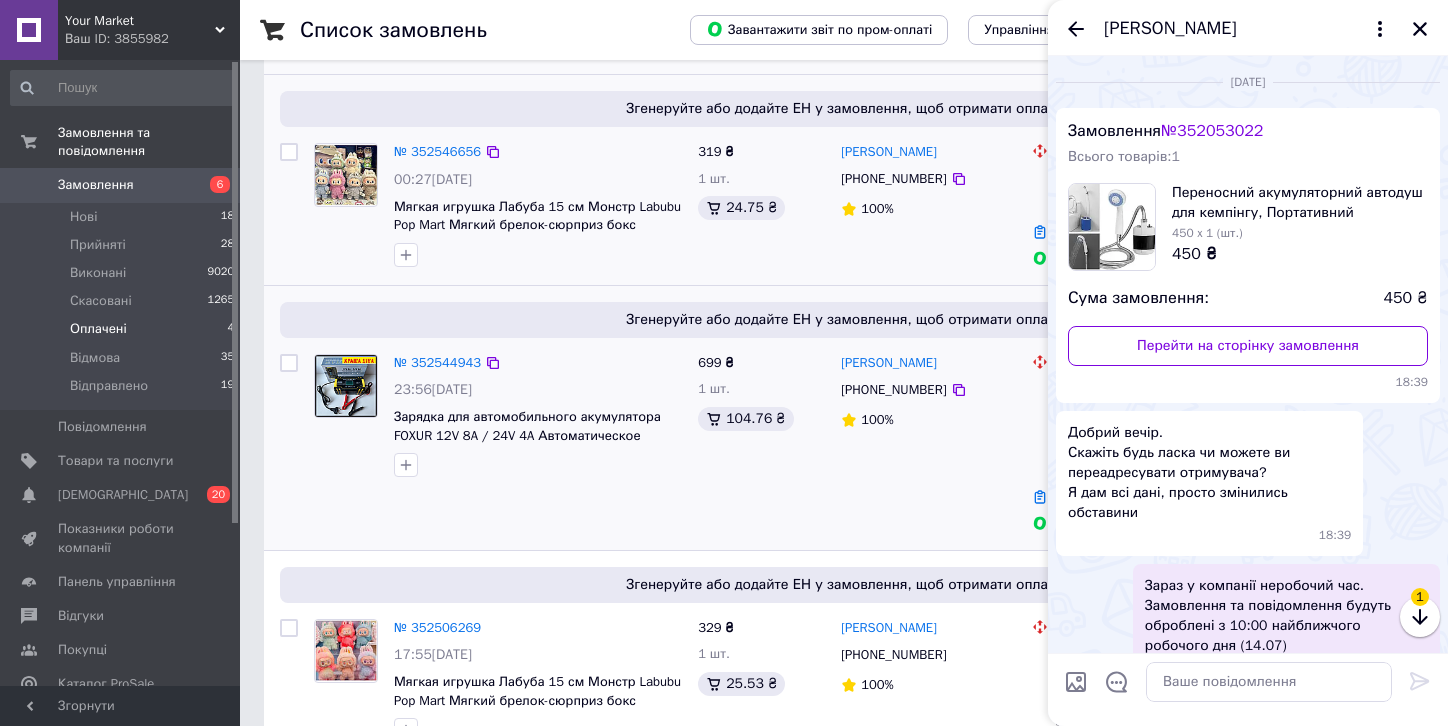 scroll, scrollTop: 697, scrollLeft: 0, axis: vertical 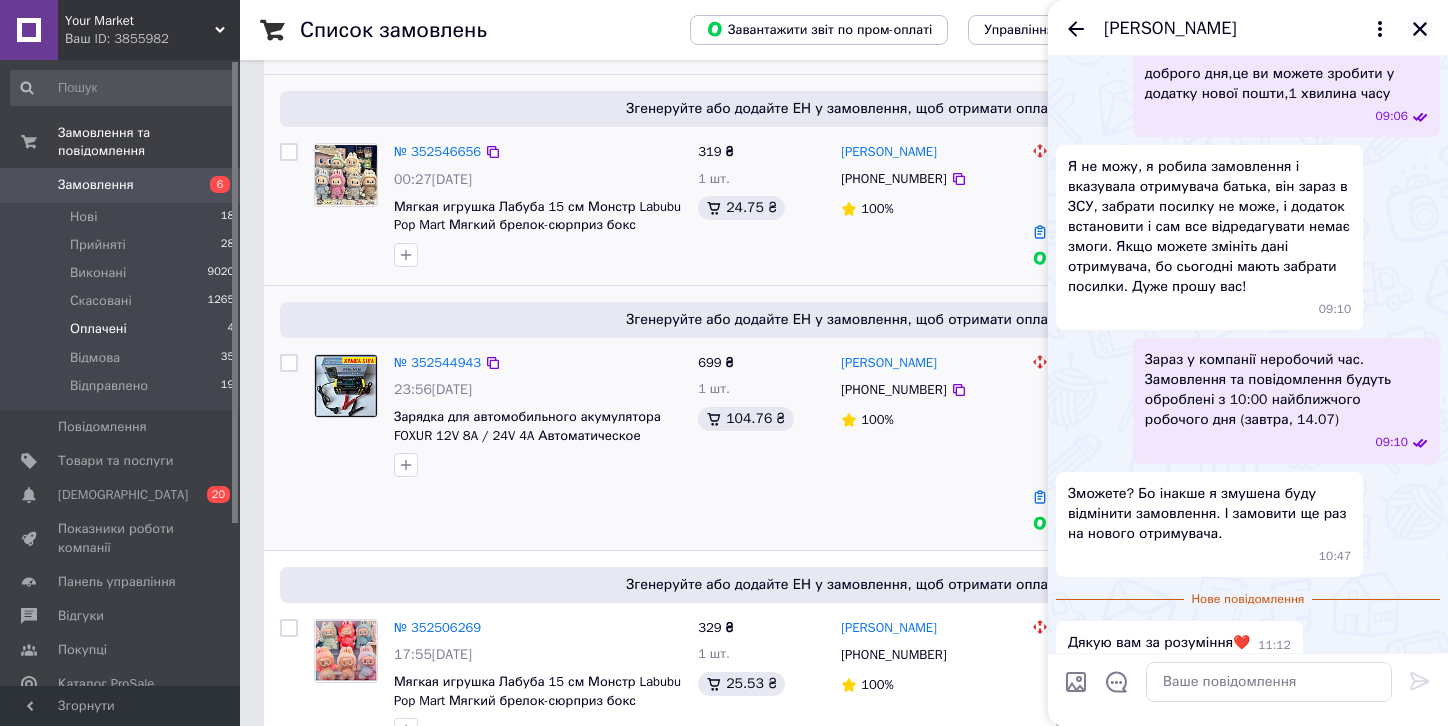 click 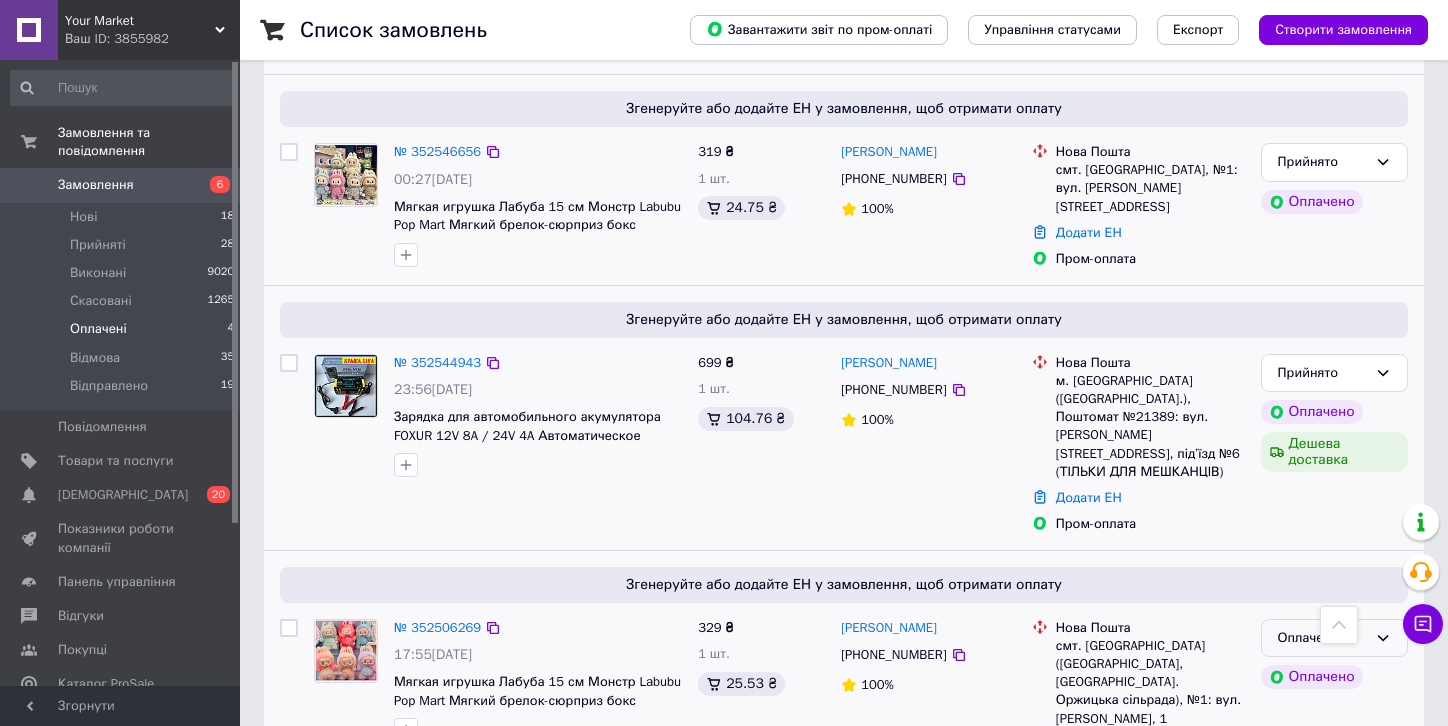 click on "Оплачено" at bounding box center [1334, 638] 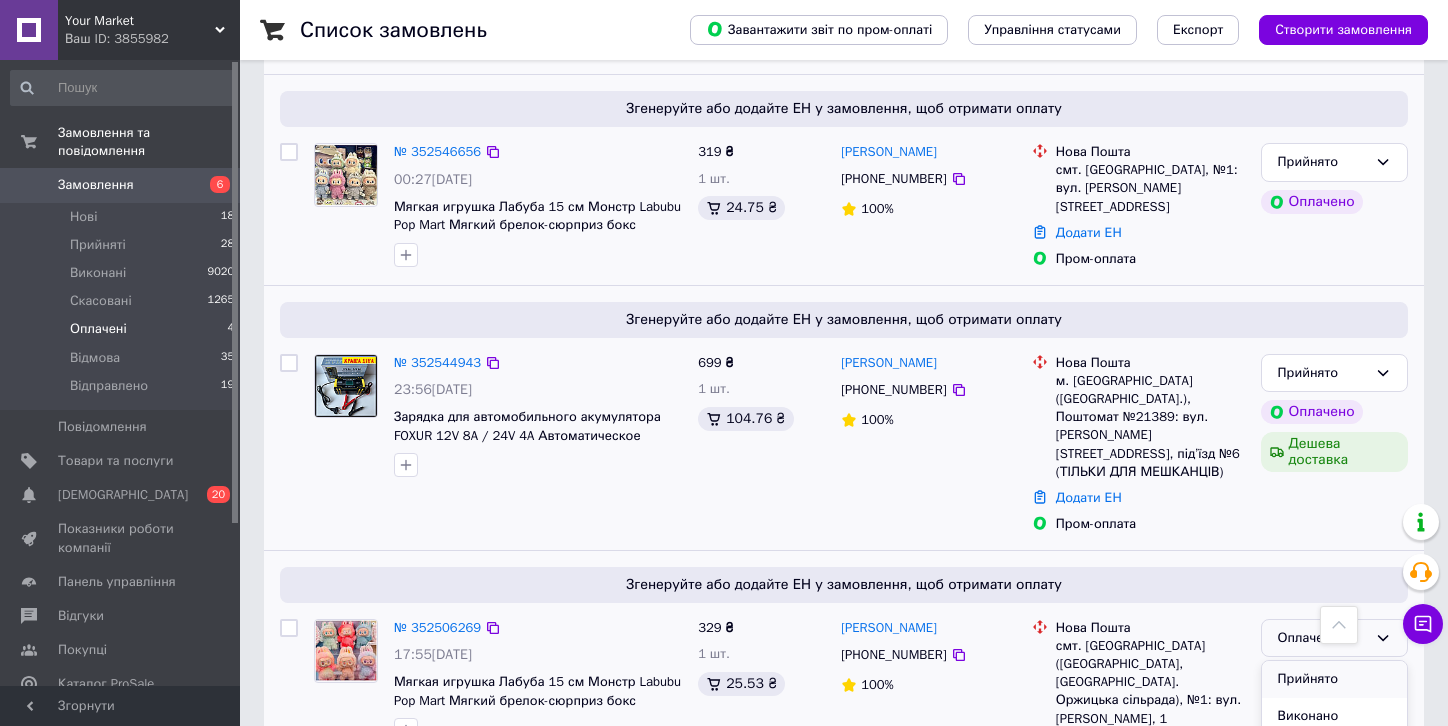 click on "Прийнято" at bounding box center (1334, 679) 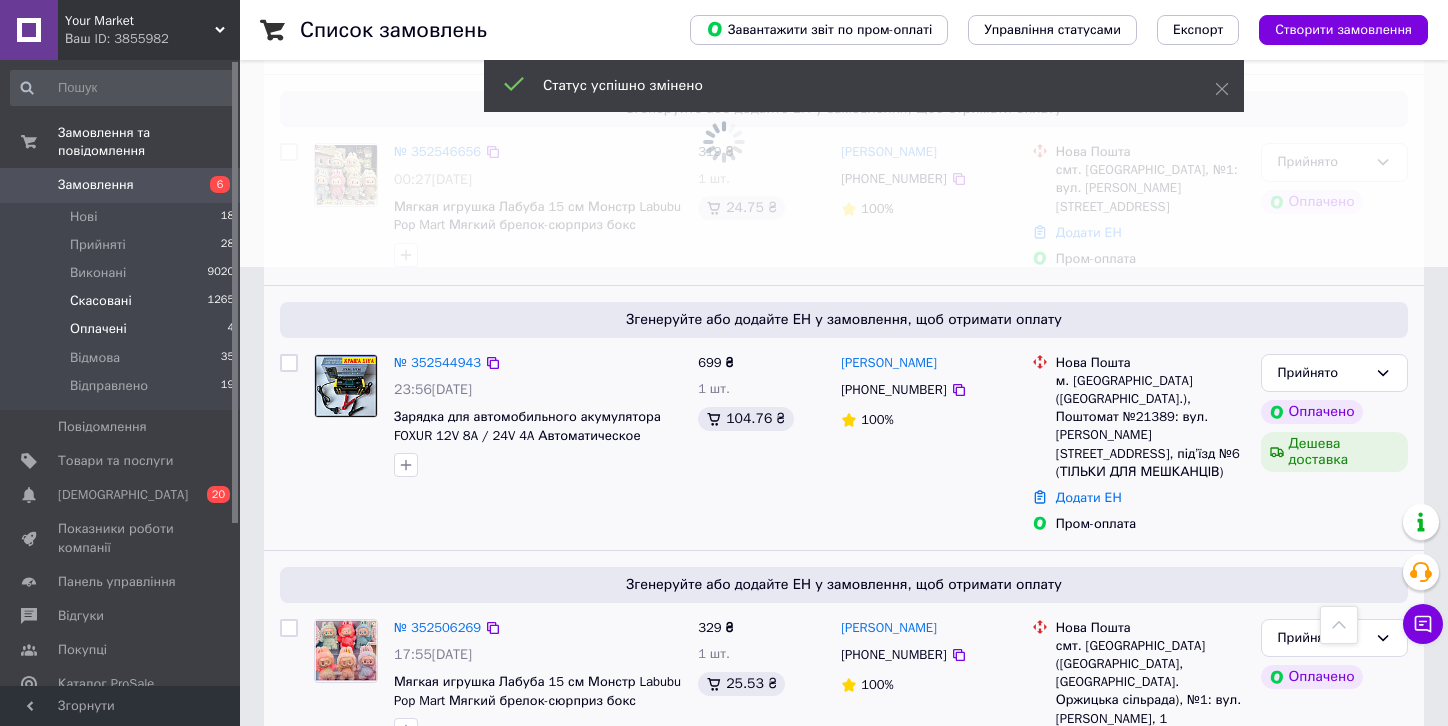 scroll, scrollTop: 0, scrollLeft: 0, axis: both 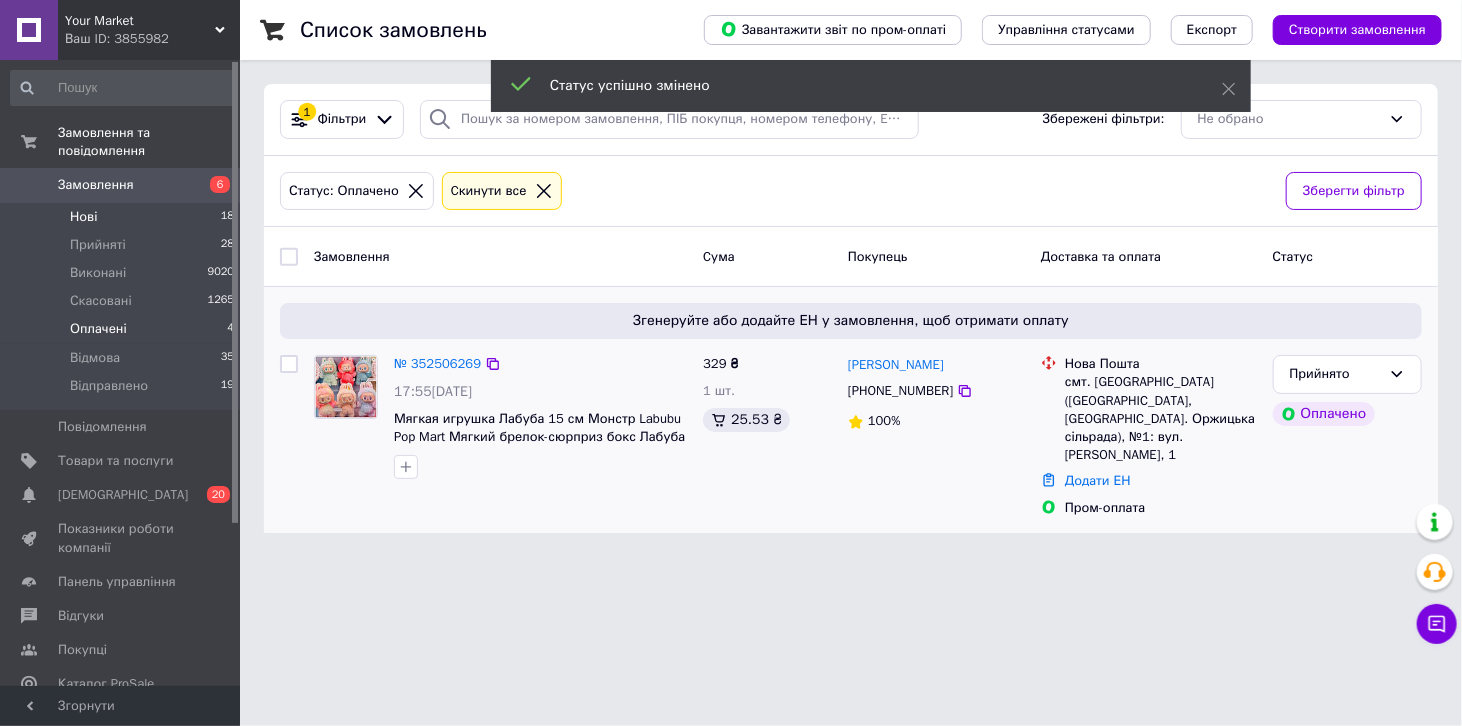 click on "Нові 18" at bounding box center [123, 217] 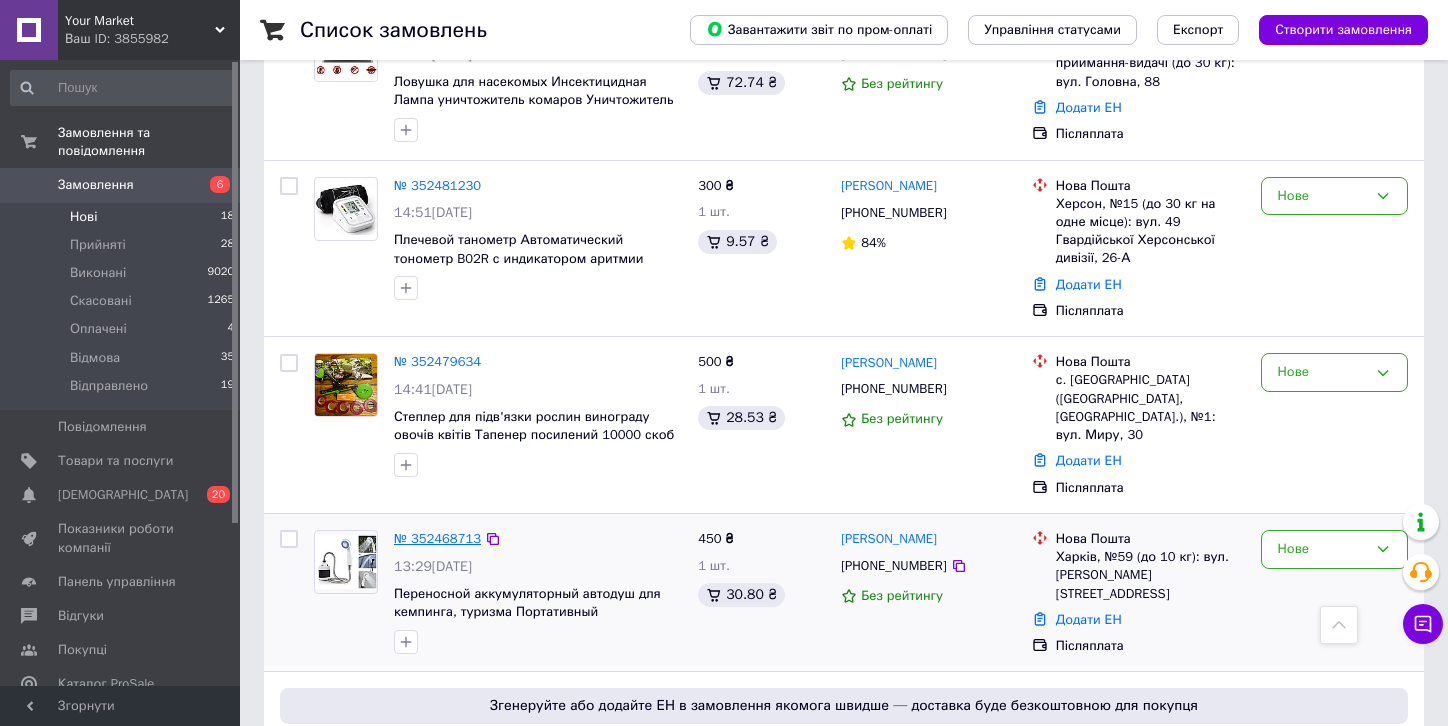 scroll, scrollTop: 1616, scrollLeft: 0, axis: vertical 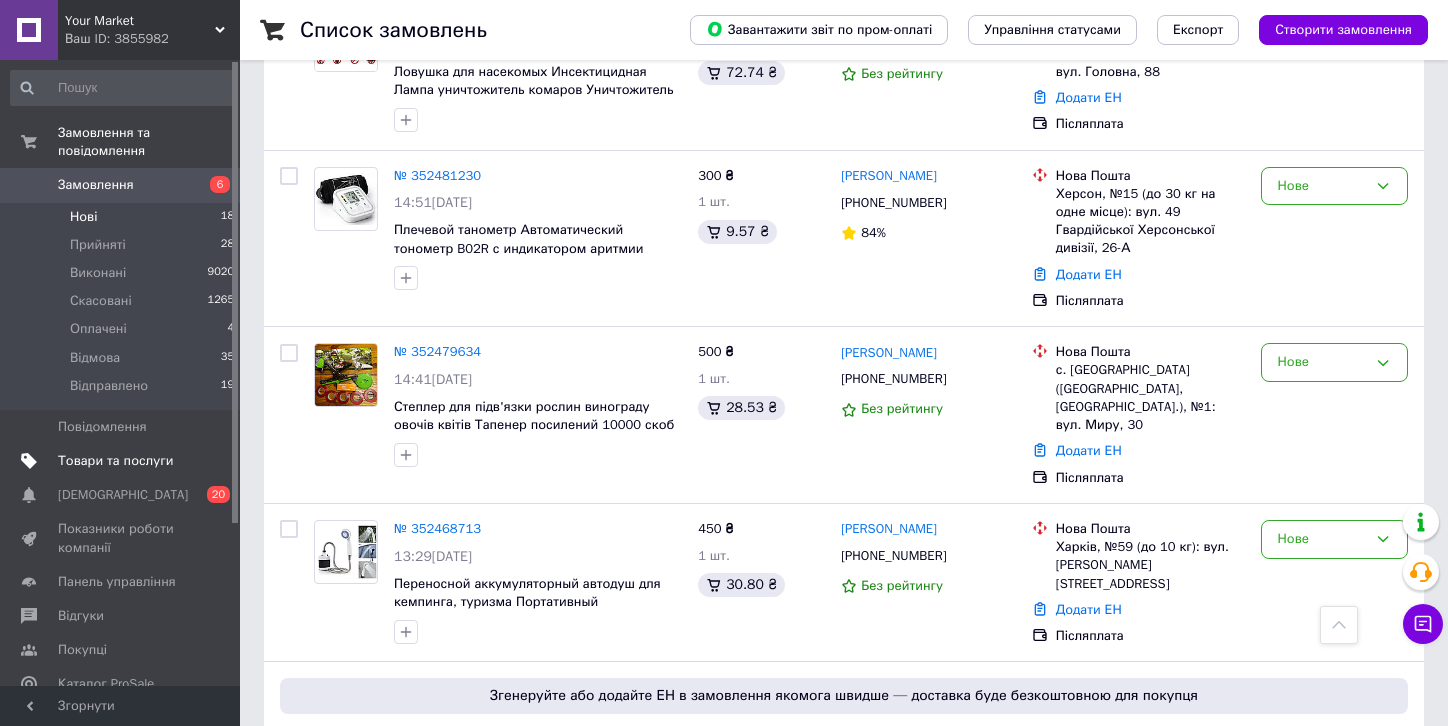 click on "Товари та послуги" at bounding box center (115, 461) 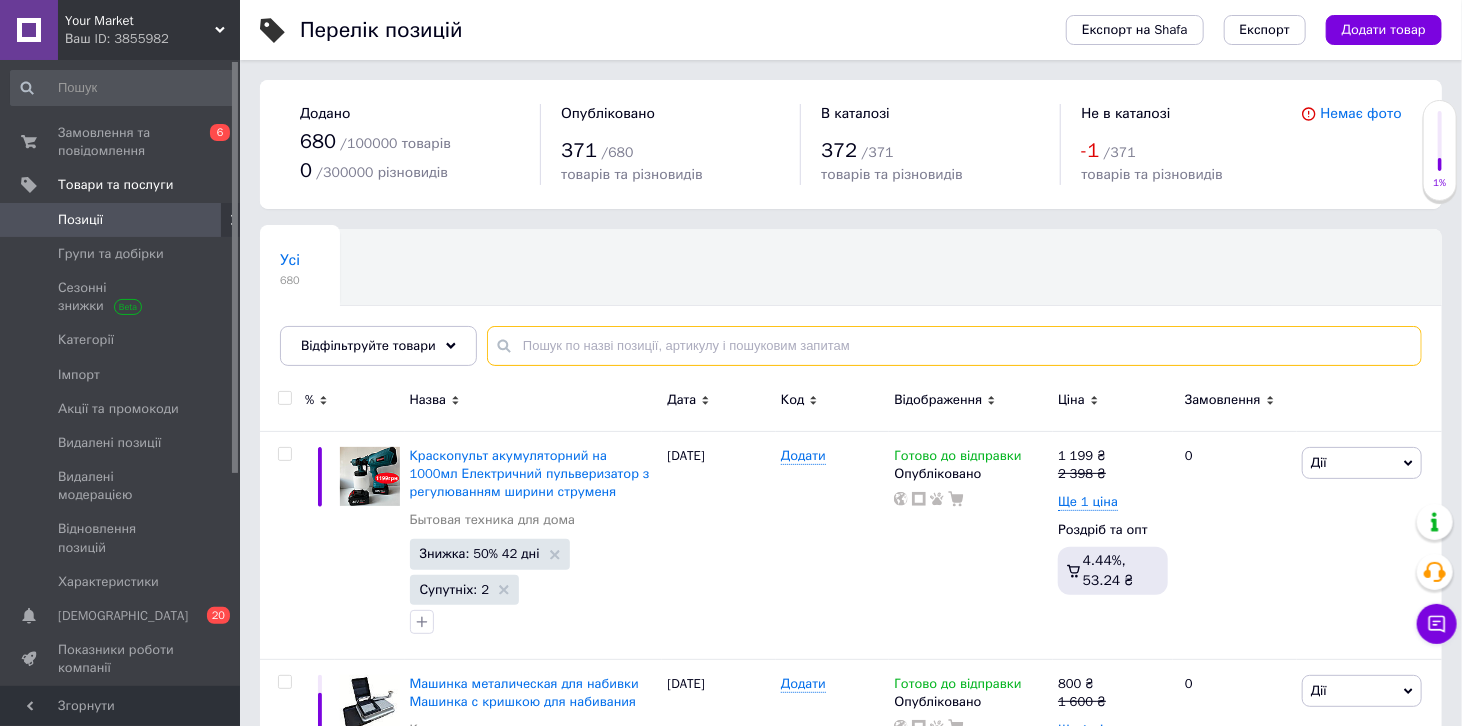 click at bounding box center (954, 346) 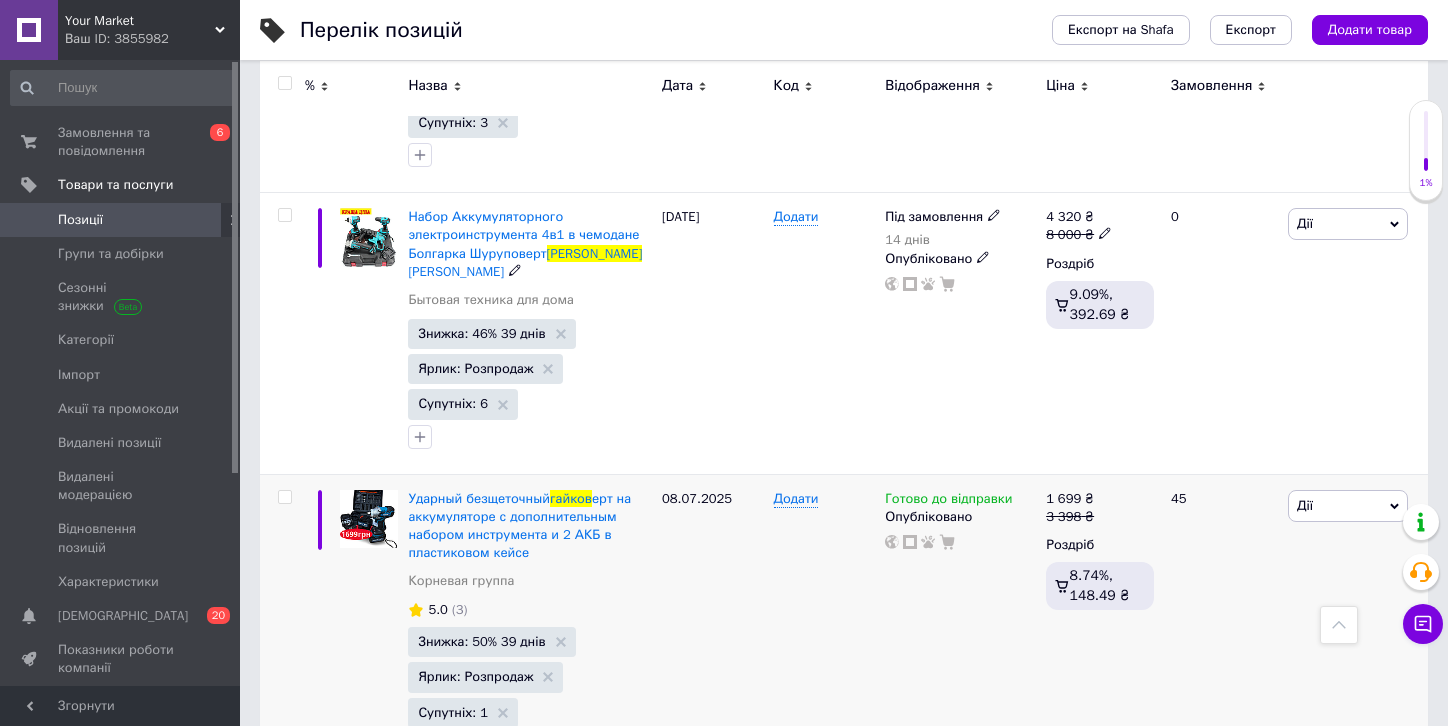 scroll, scrollTop: 520, scrollLeft: 0, axis: vertical 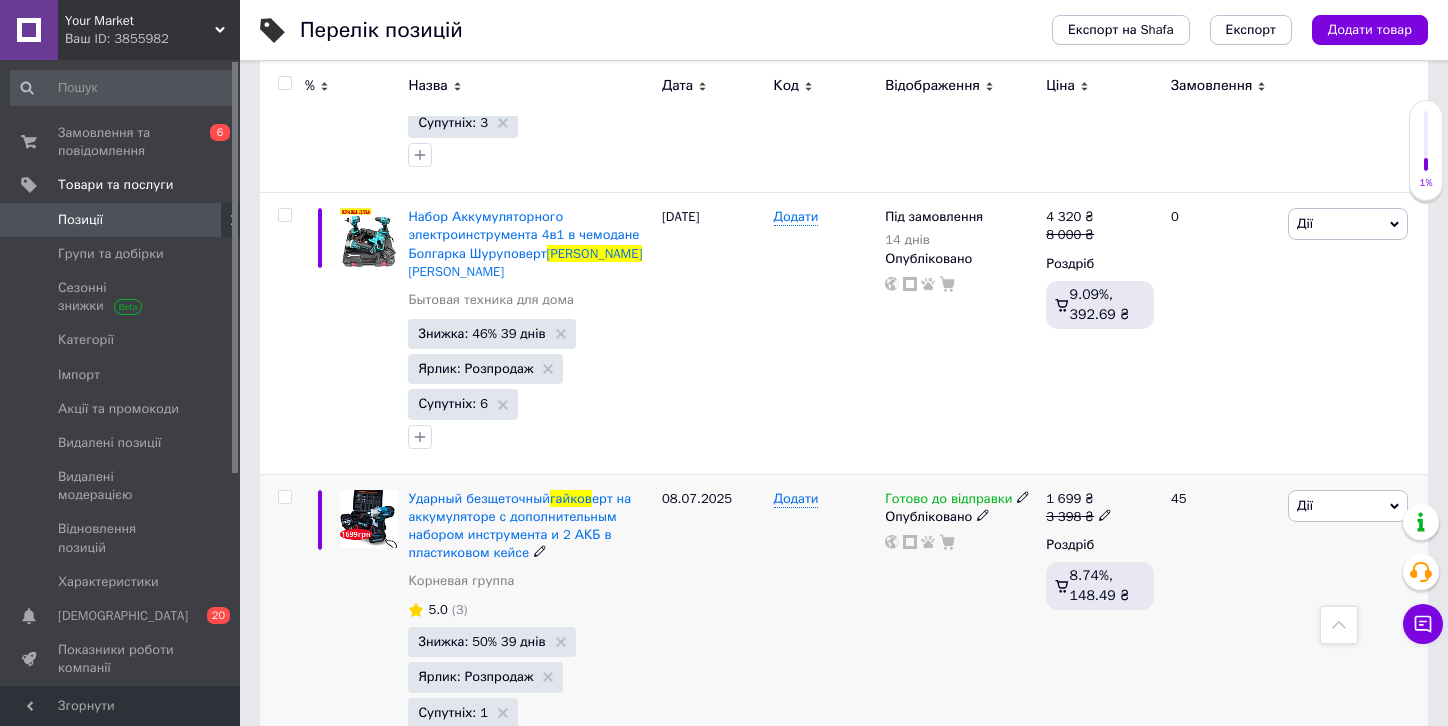 type on "гайков" 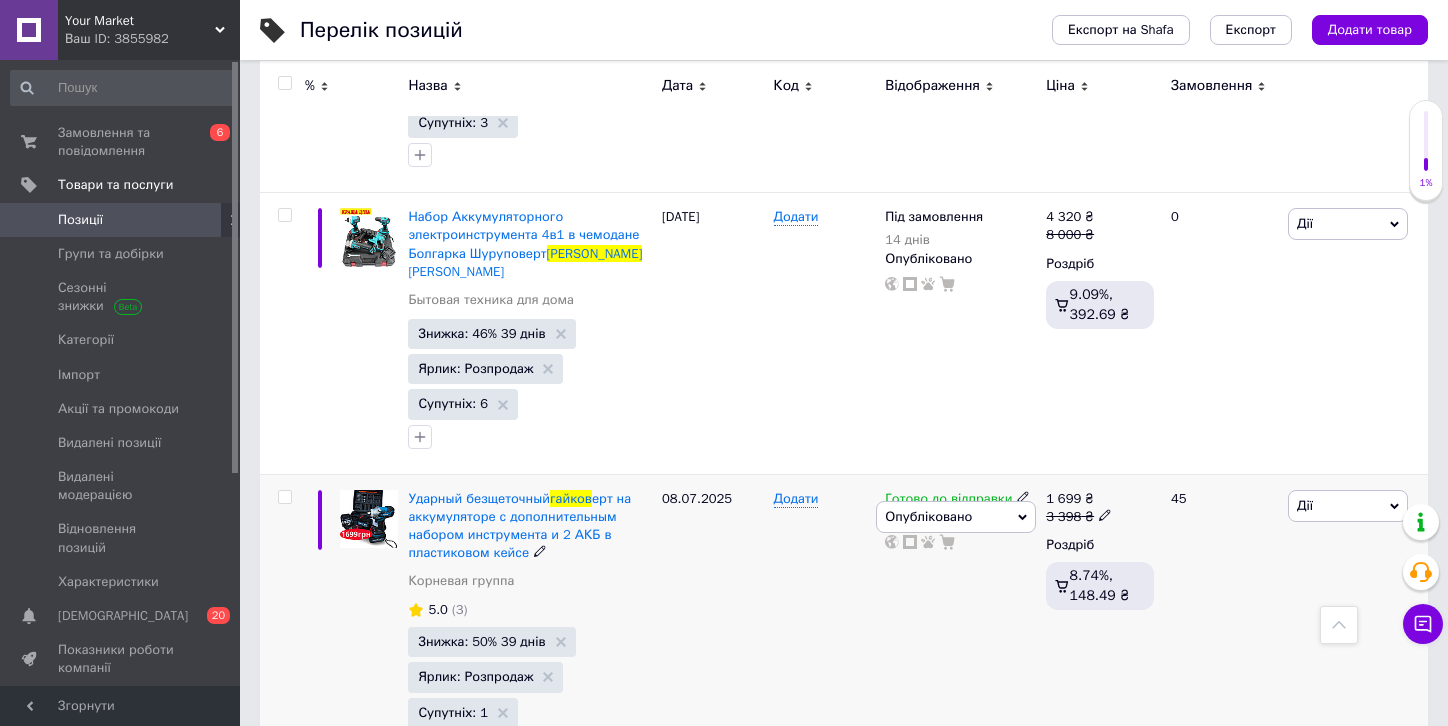 click on "Додати" at bounding box center [825, 628] 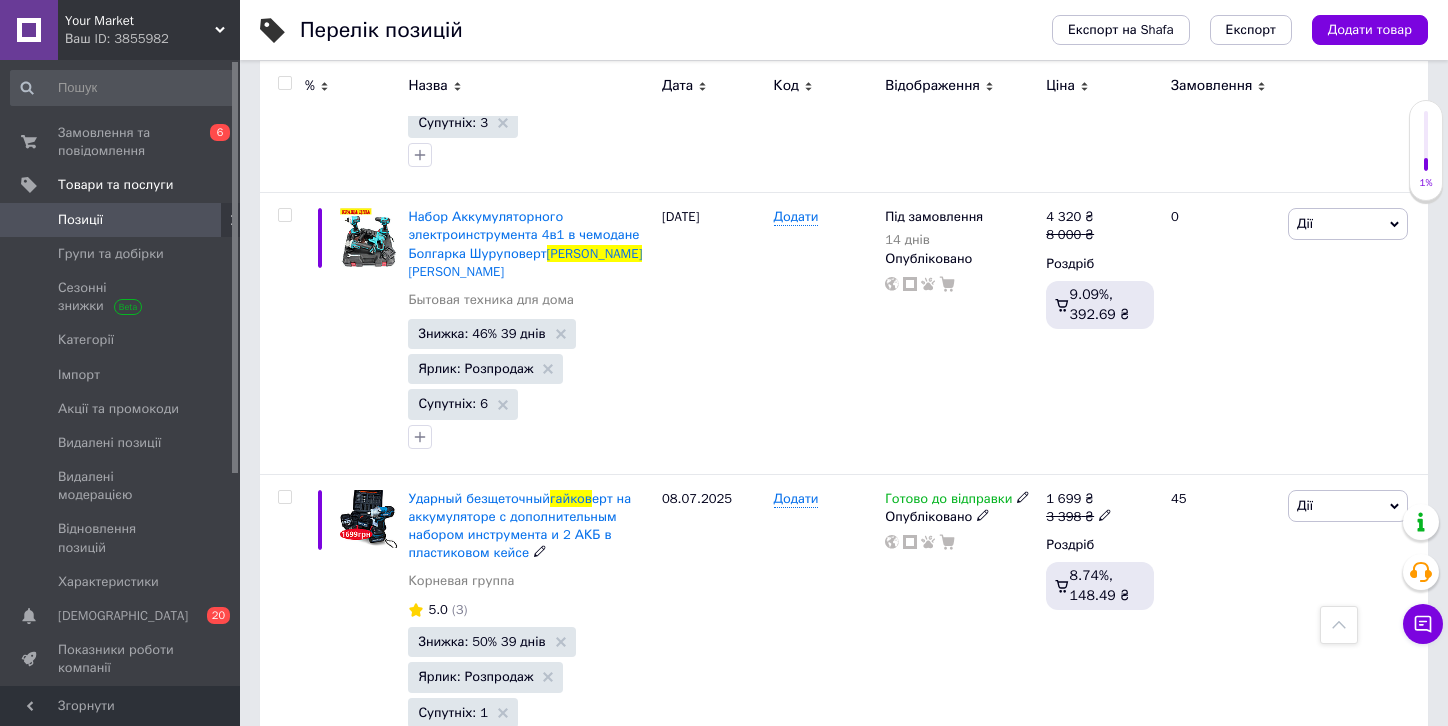 click 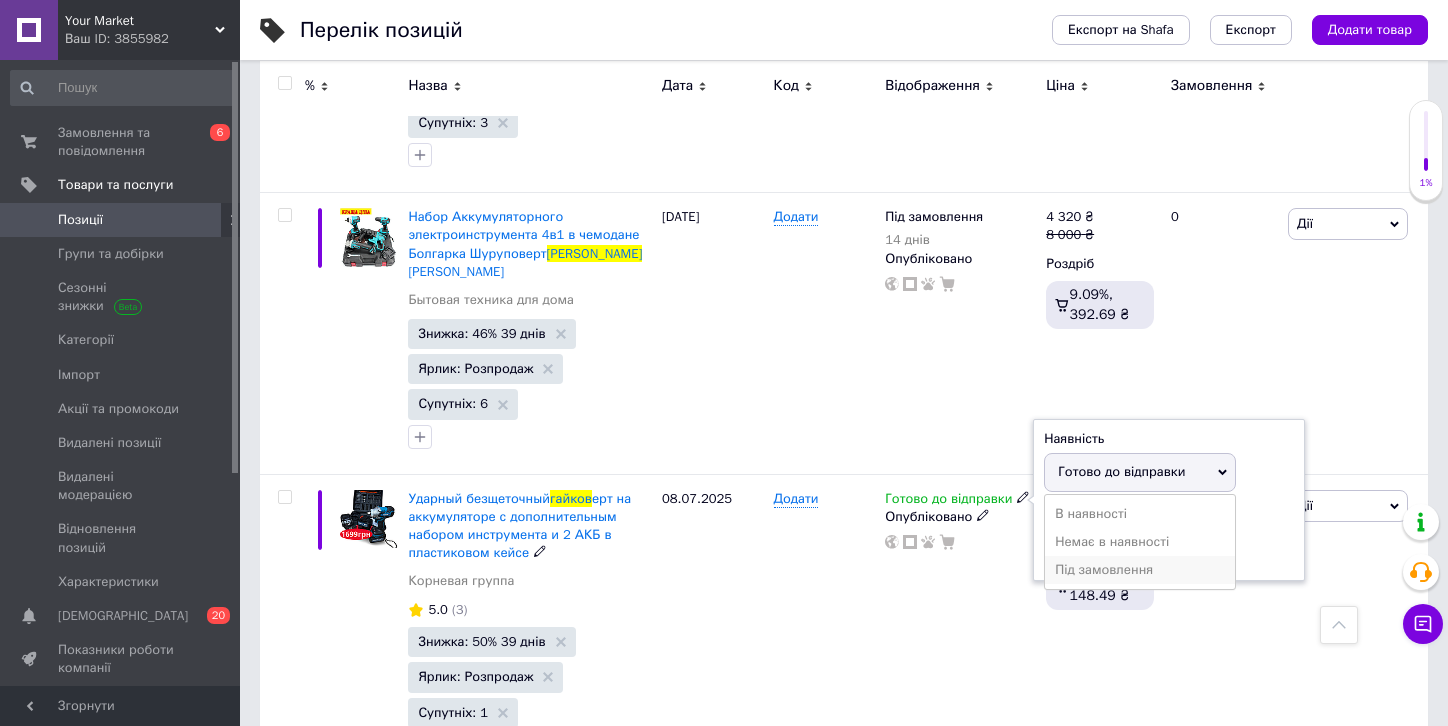 click on "Під замовлення" at bounding box center (1140, 570) 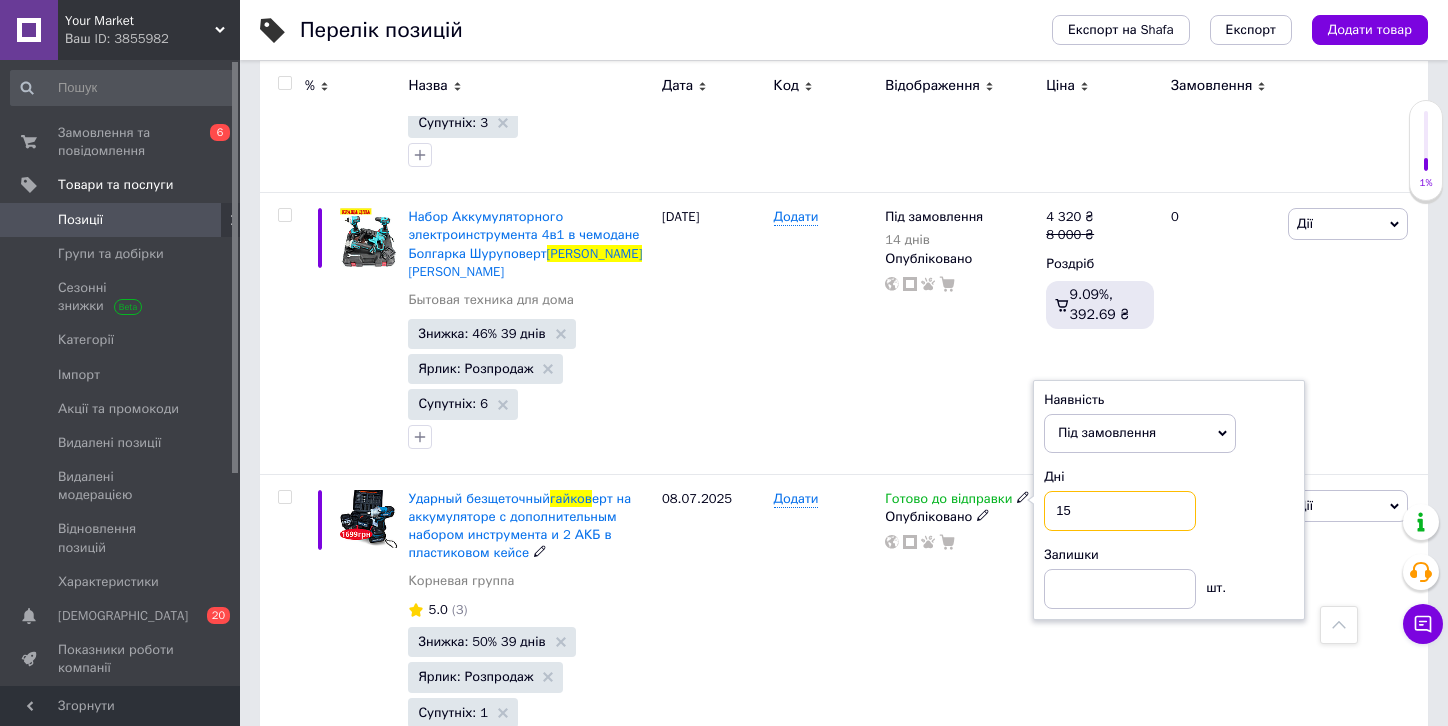 click on "15" at bounding box center (1120, 511) 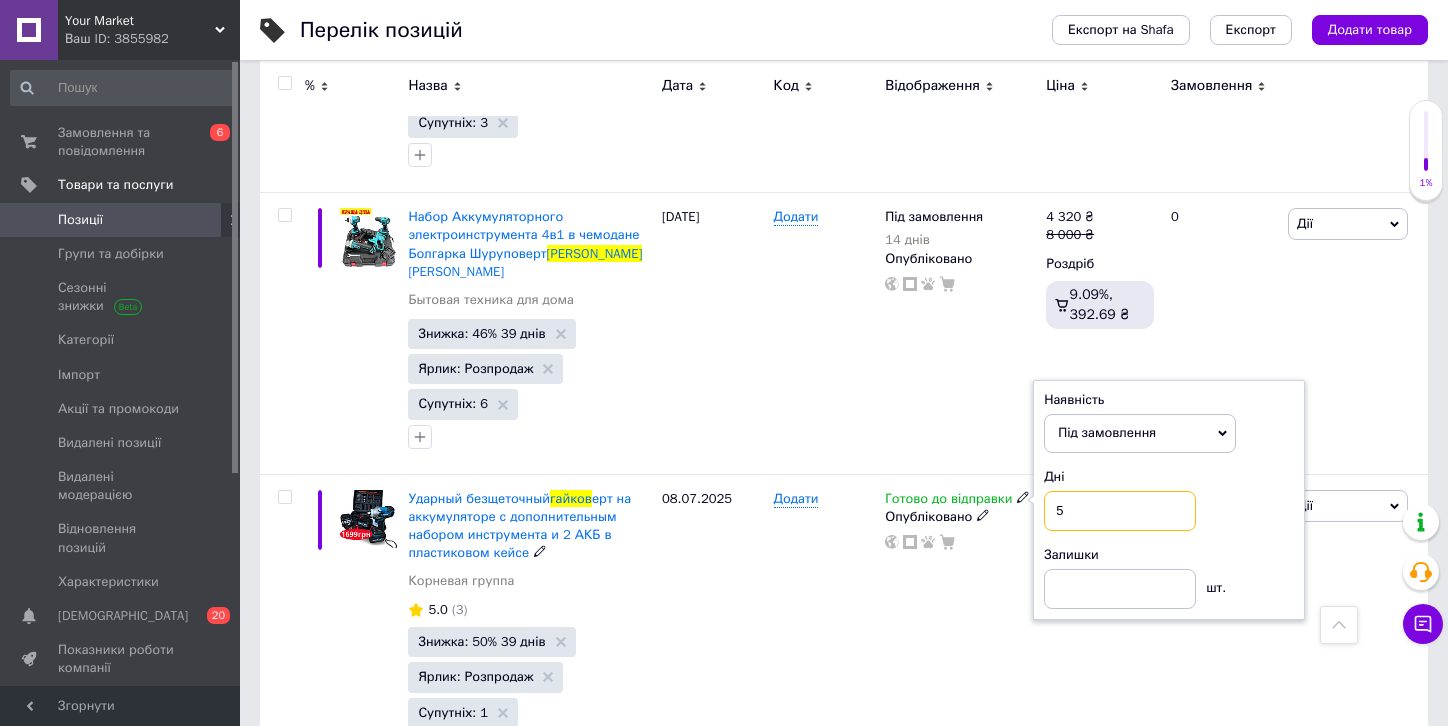 type on "5" 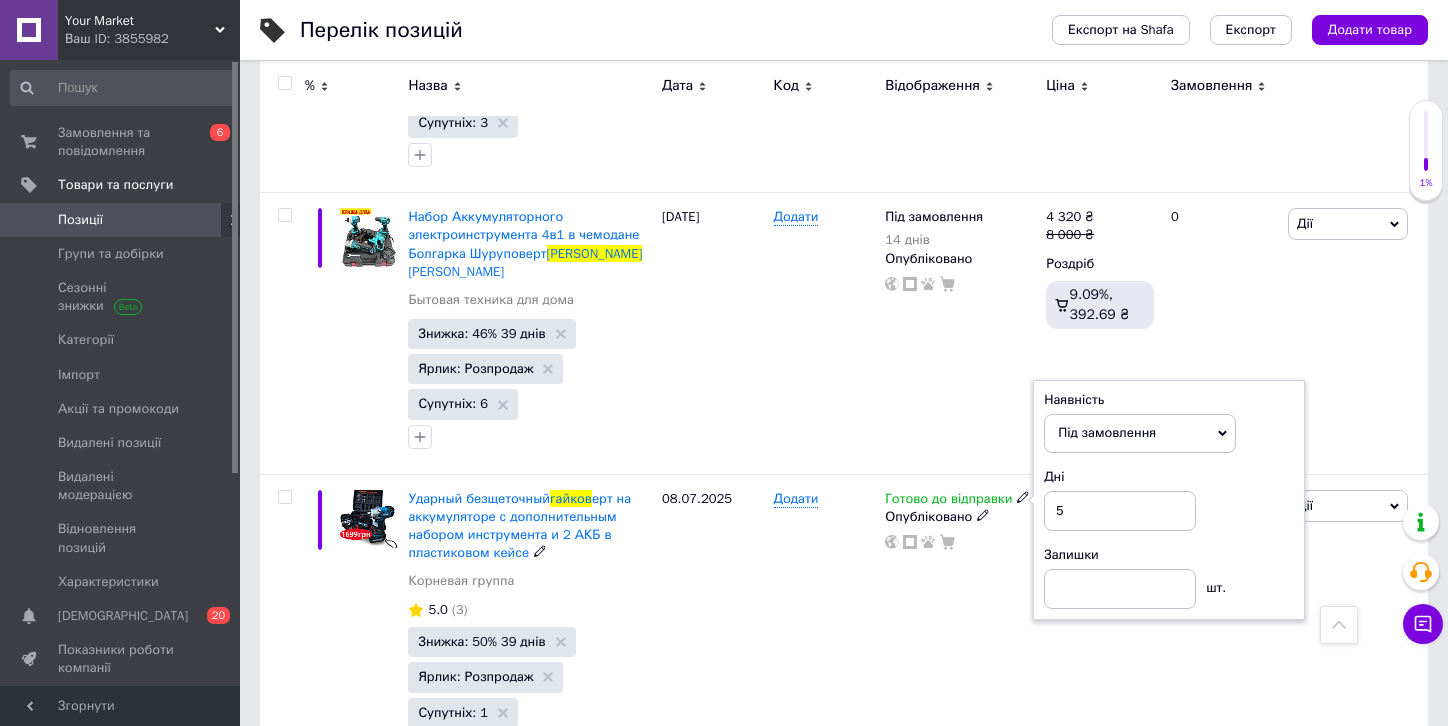 click on "Готово до відправки Наявність Під замовлення В наявності Немає в наявності Готово до відправки Дні 5 Залишки шт. Опубліковано" at bounding box center (960, 628) 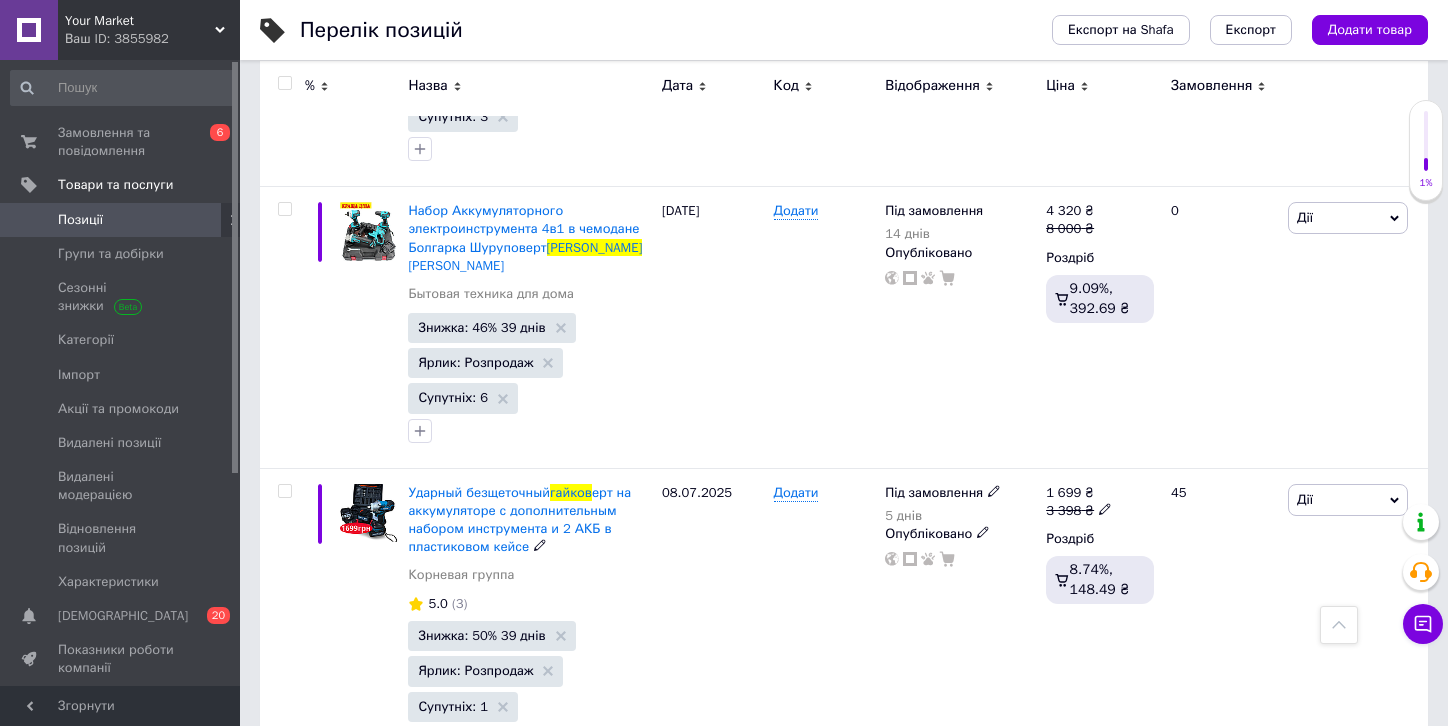scroll, scrollTop: 527, scrollLeft: 0, axis: vertical 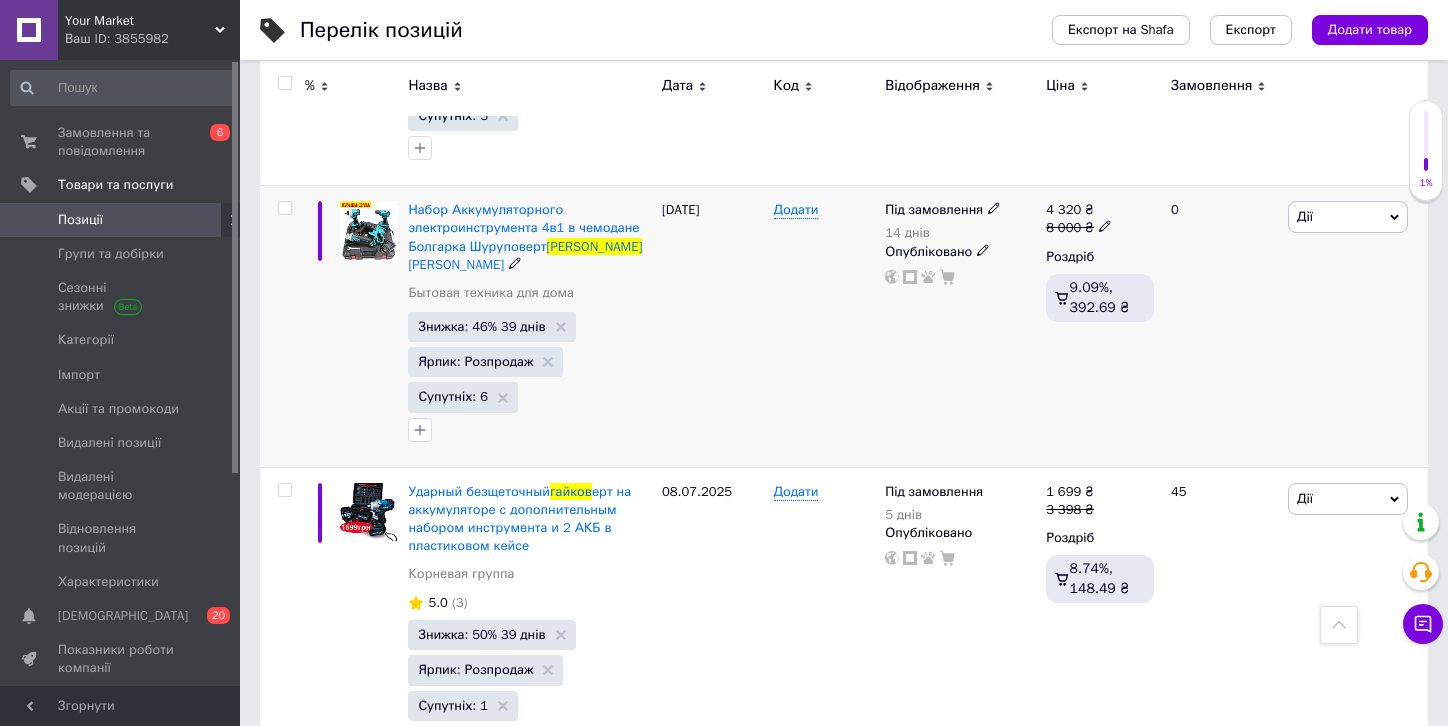 click on "14 днів" at bounding box center [943, 233] 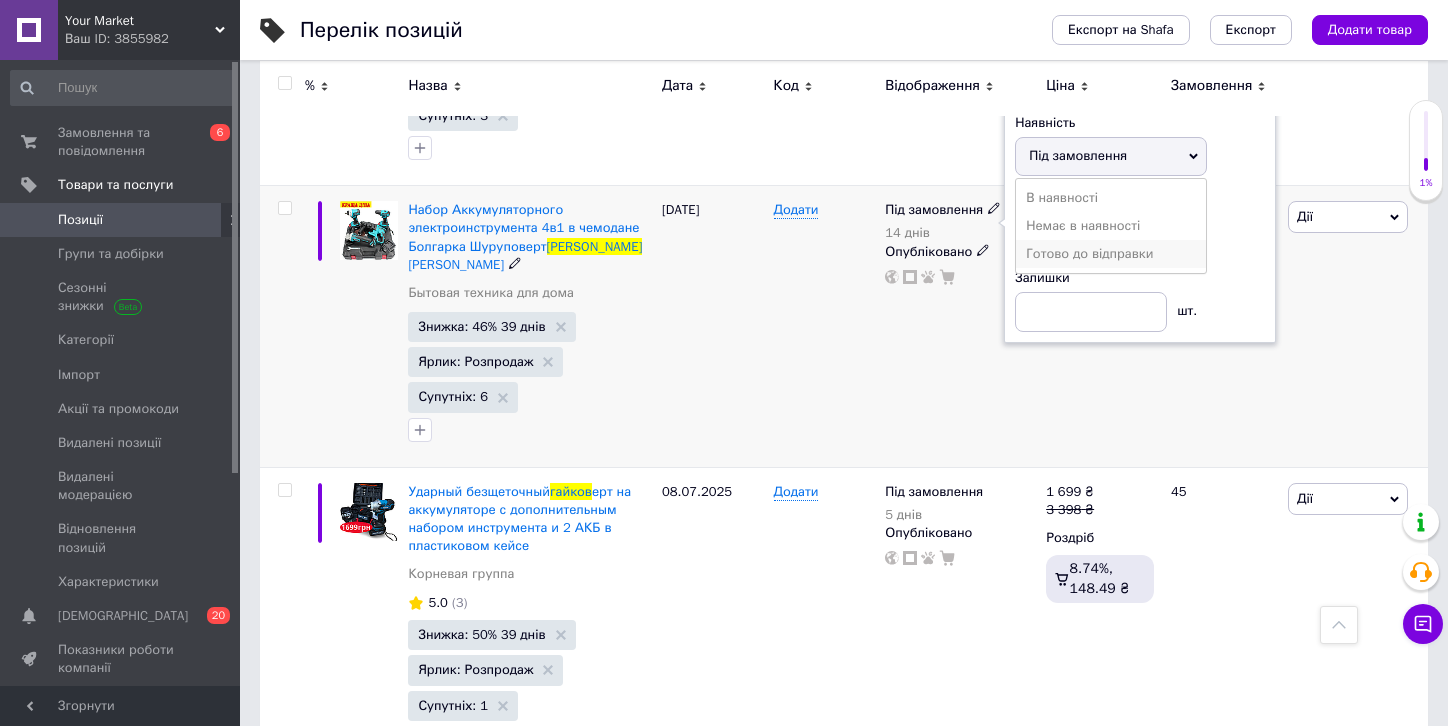 click on "Готово до відправки" at bounding box center [1111, 254] 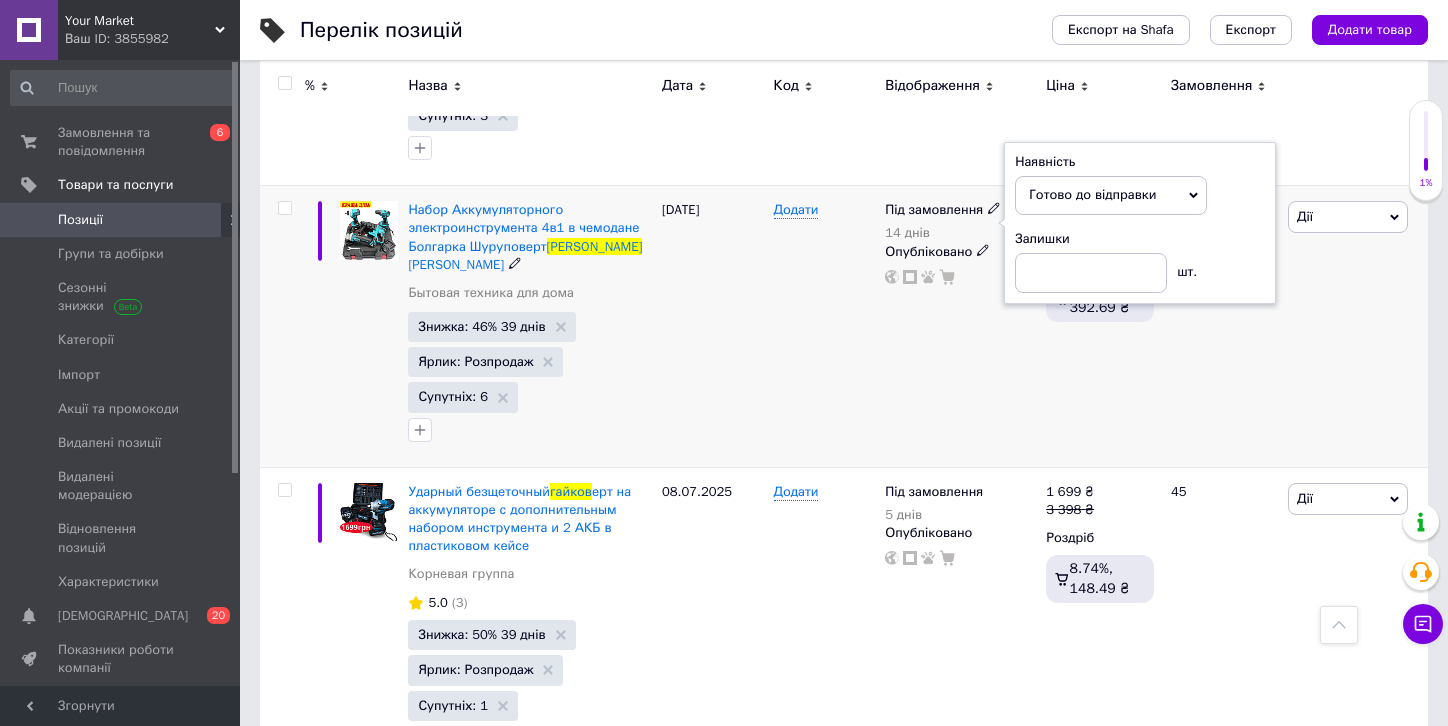 click on "Під замовлення 14 днів Наявність [PERSON_NAME] до відправки В наявності Немає в наявності Під замовлення Залишки шт. Опубліковано" at bounding box center (960, 327) 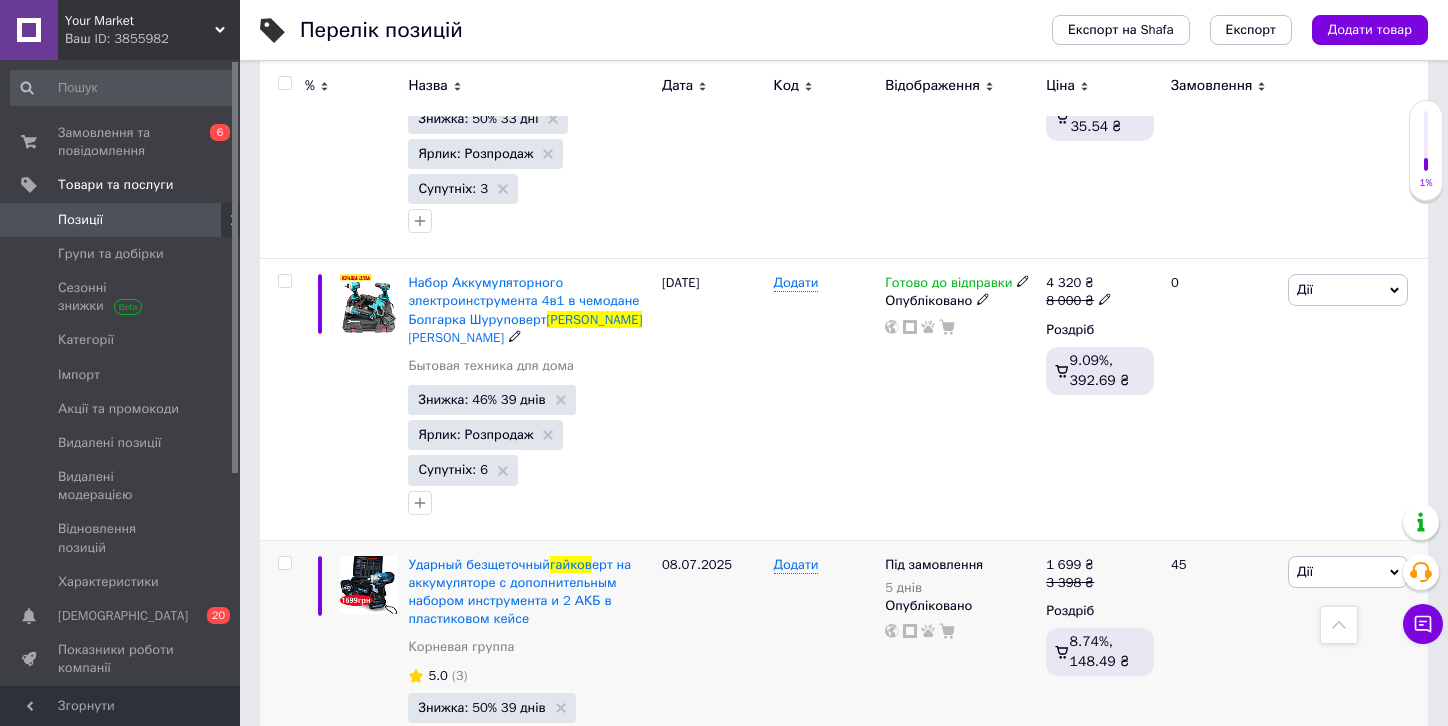 scroll, scrollTop: 404, scrollLeft: 0, axis: vertical 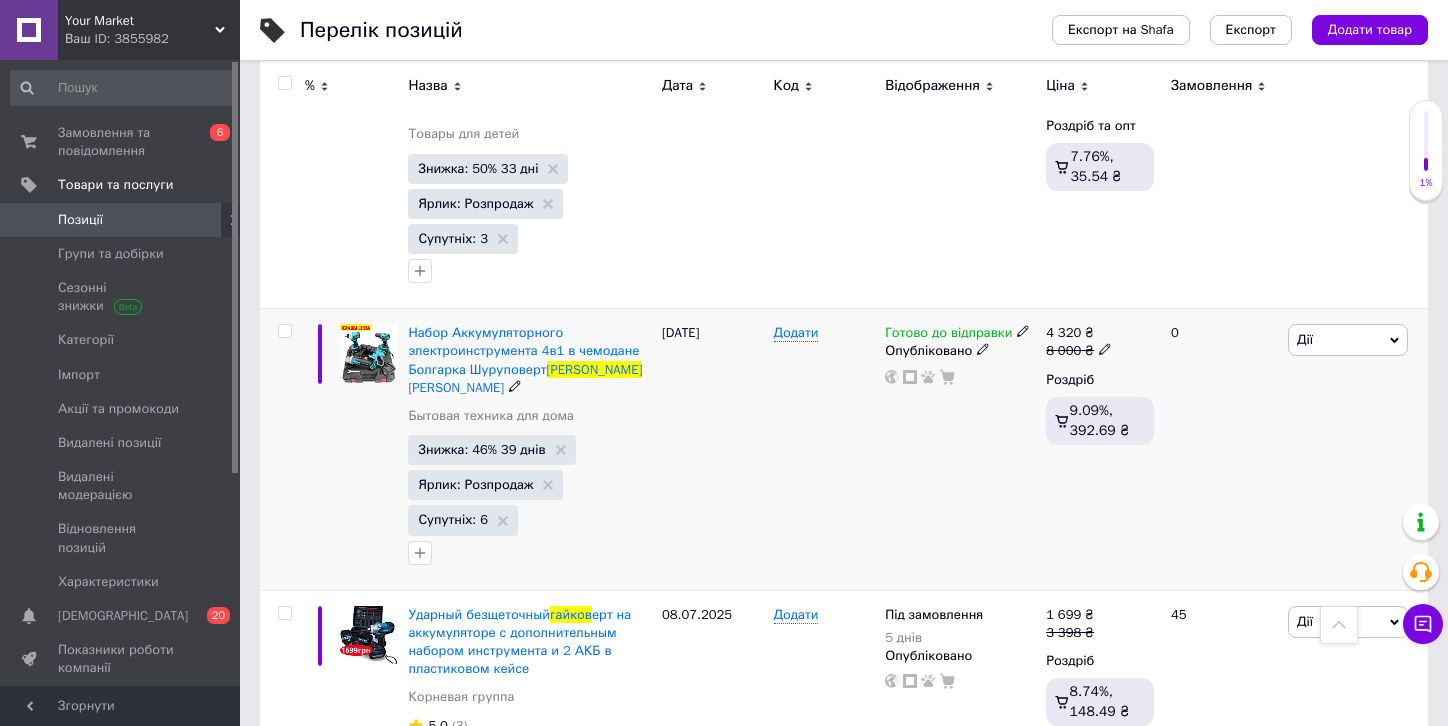 click 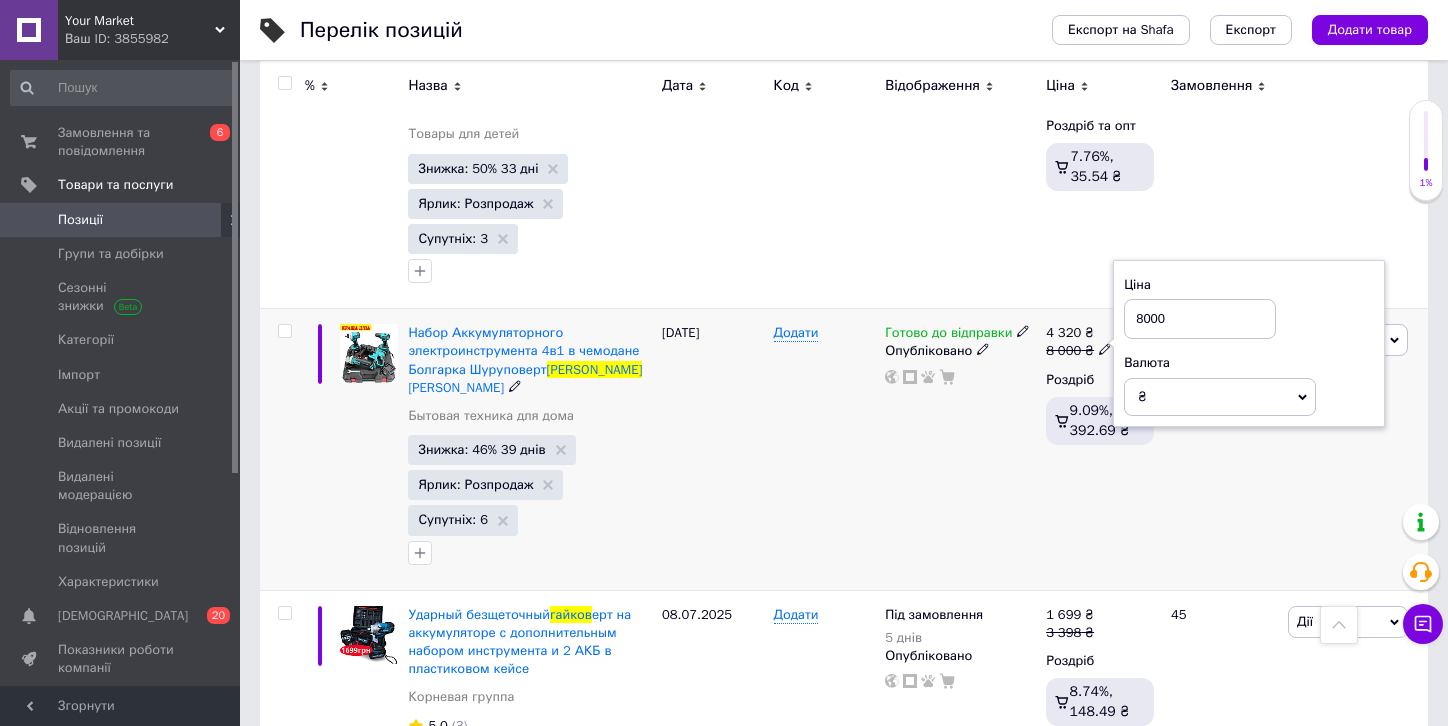 click on "8000" at bounding box center [1200, 319] 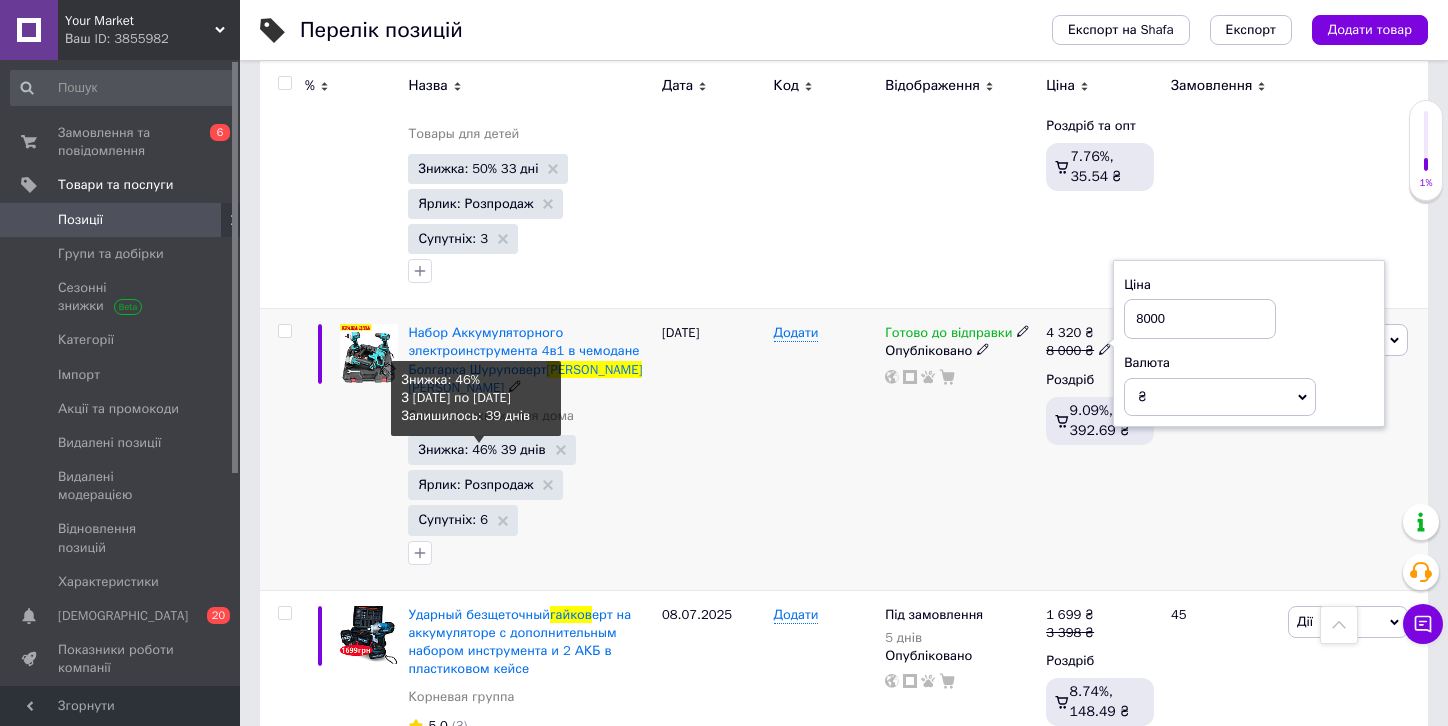 click on "Знижка: 46% 39 днів" at bounding box center (481, 449) 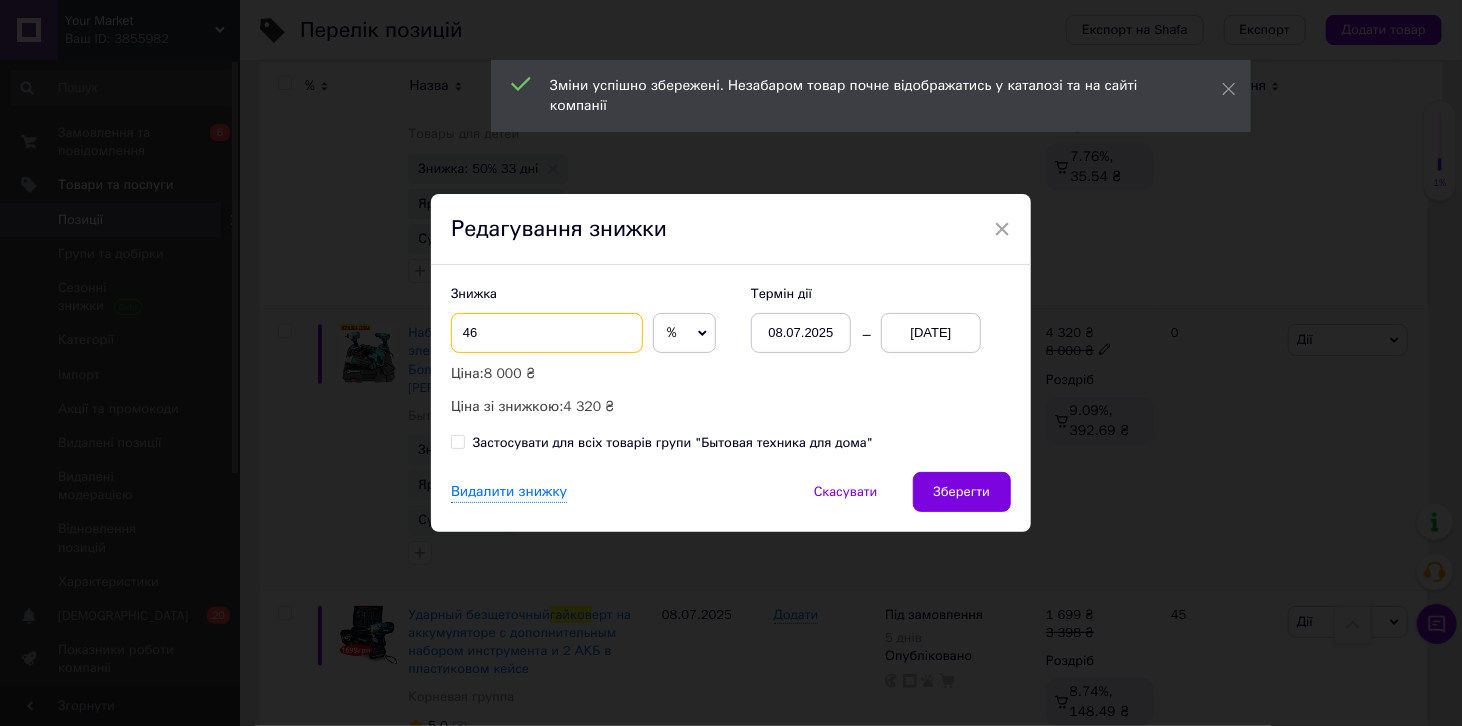 click on "46" at bounding box center (547, 333) 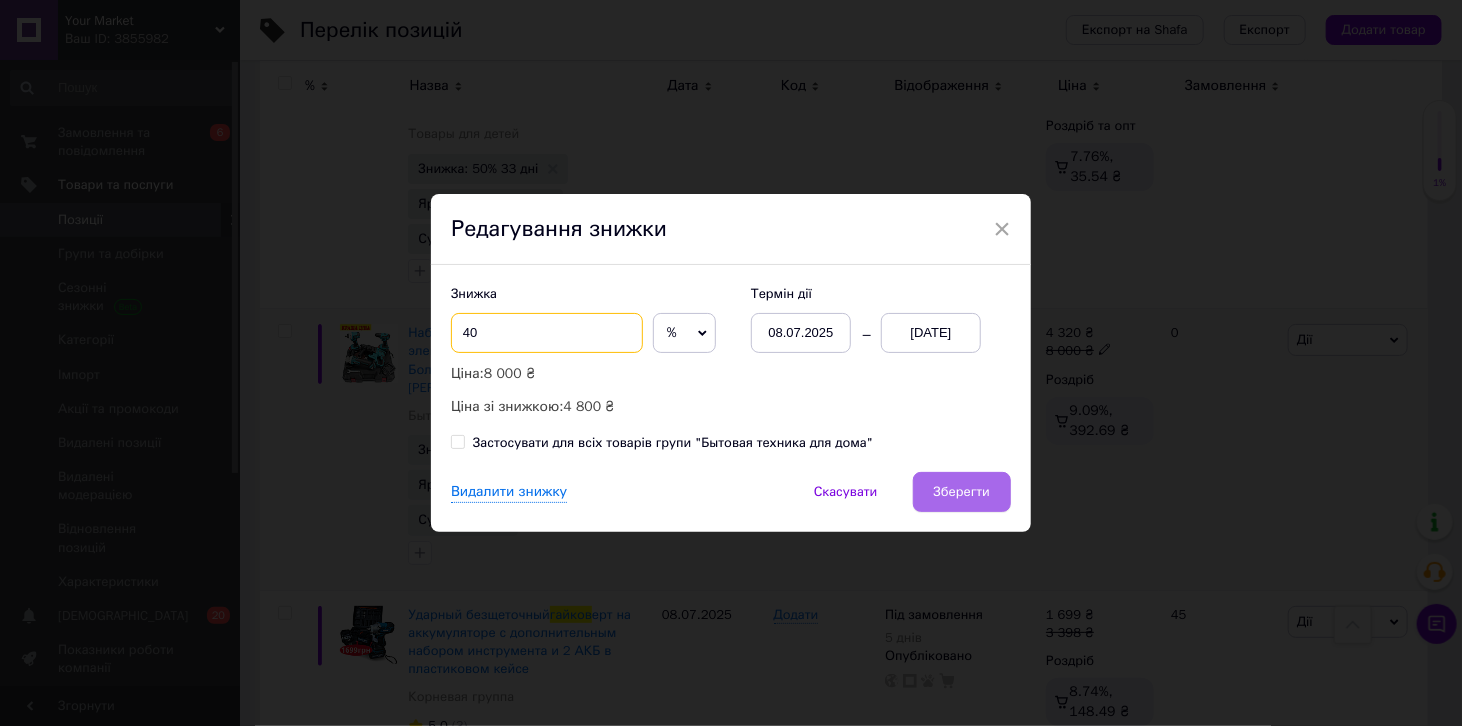 type on "40" 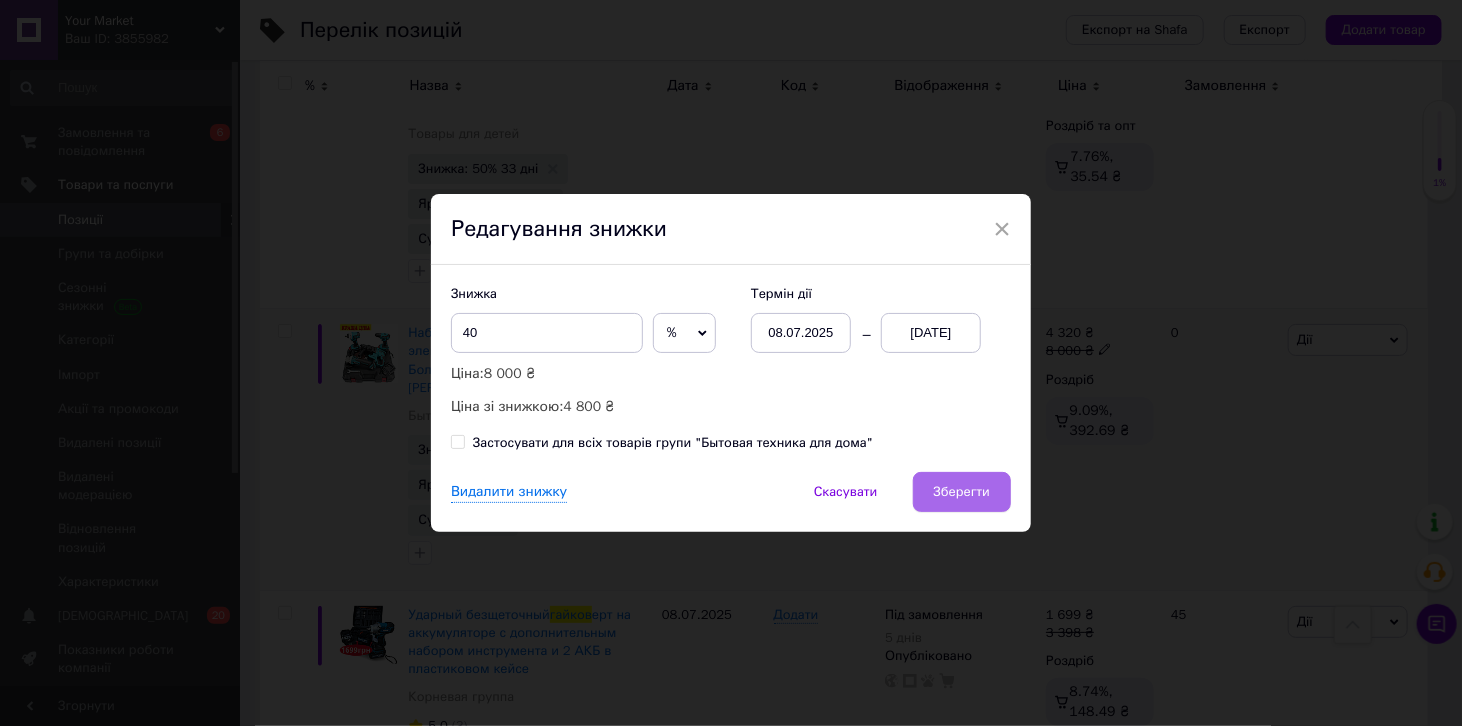 click on "Зберегти" at bounding box center [962, 492] 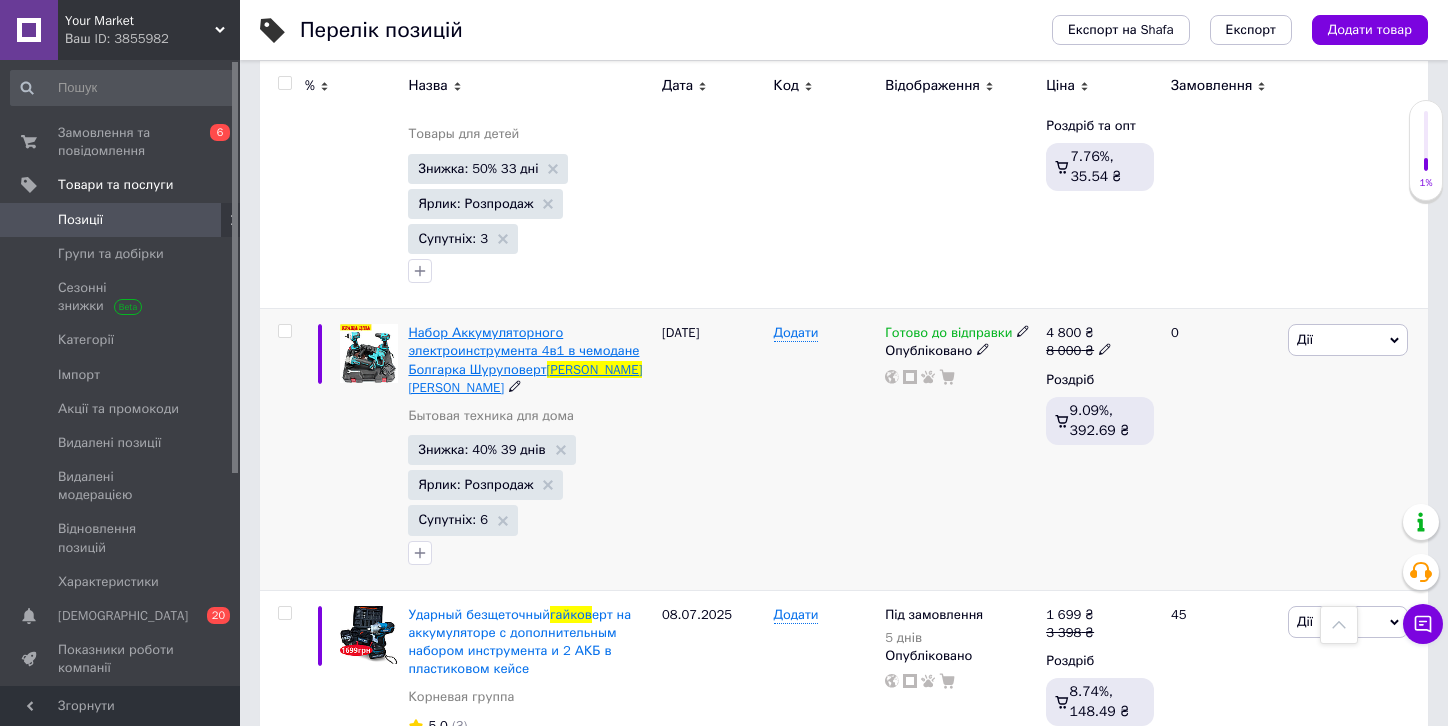 click on "Набор Аккумуляторного электроинструмента 4в1 в чемодане Болгарка Шуруповерт" at bounding box center (523, 350) 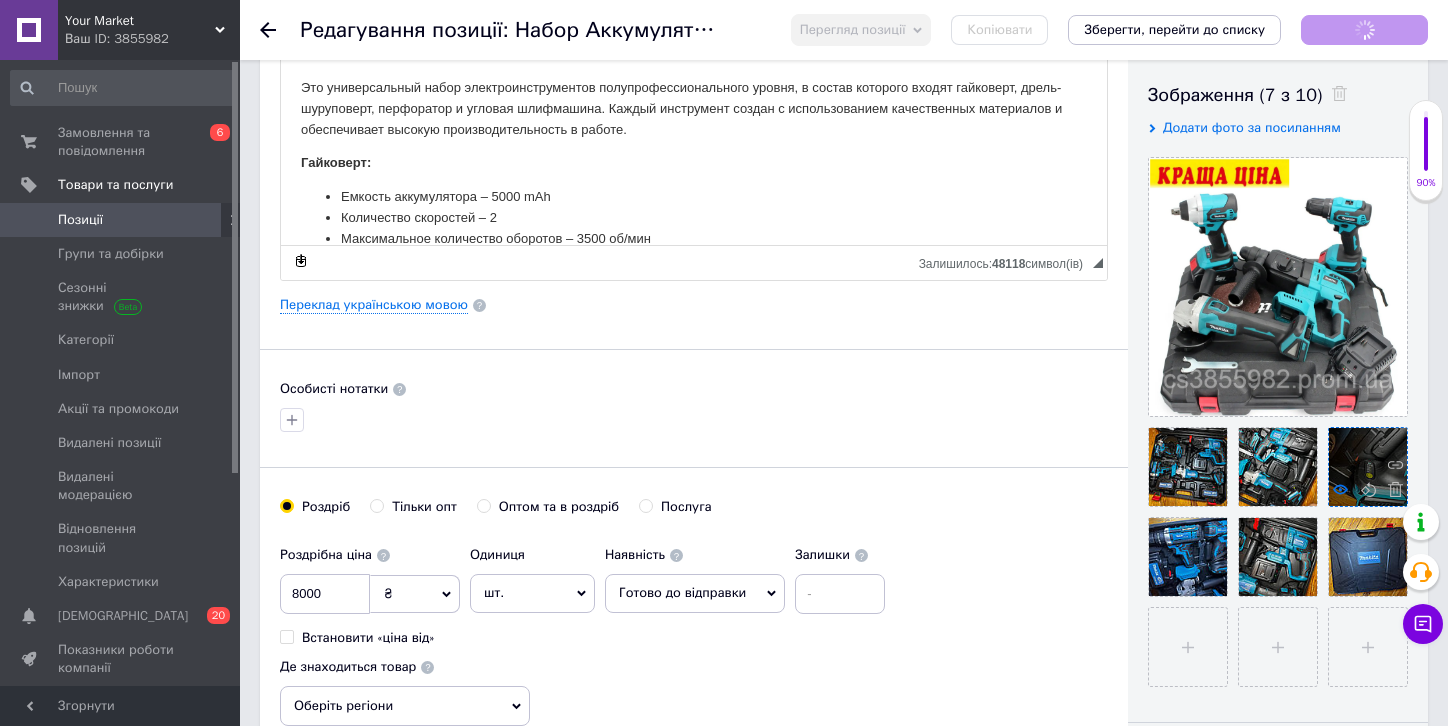 scroll, scrollTop: 342, scrollLeft: 0, axis: vertical 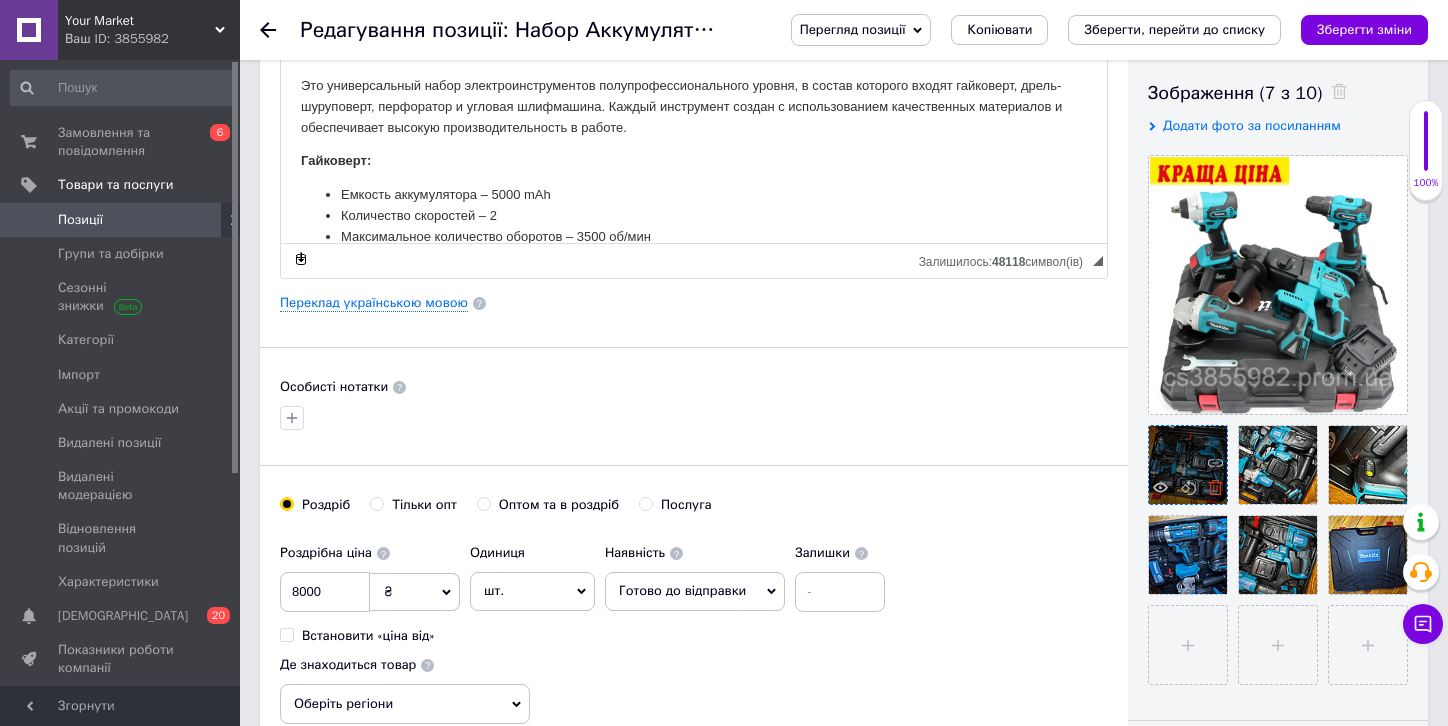 click 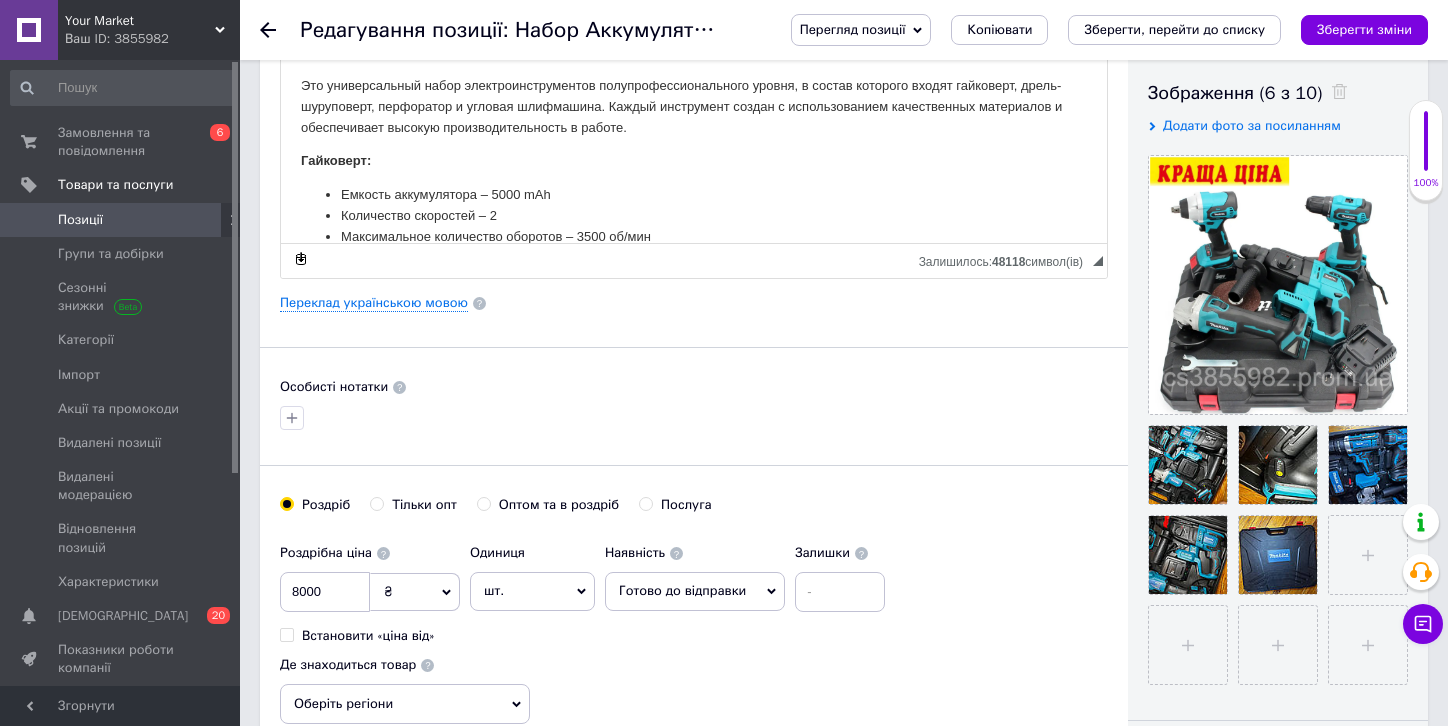 click 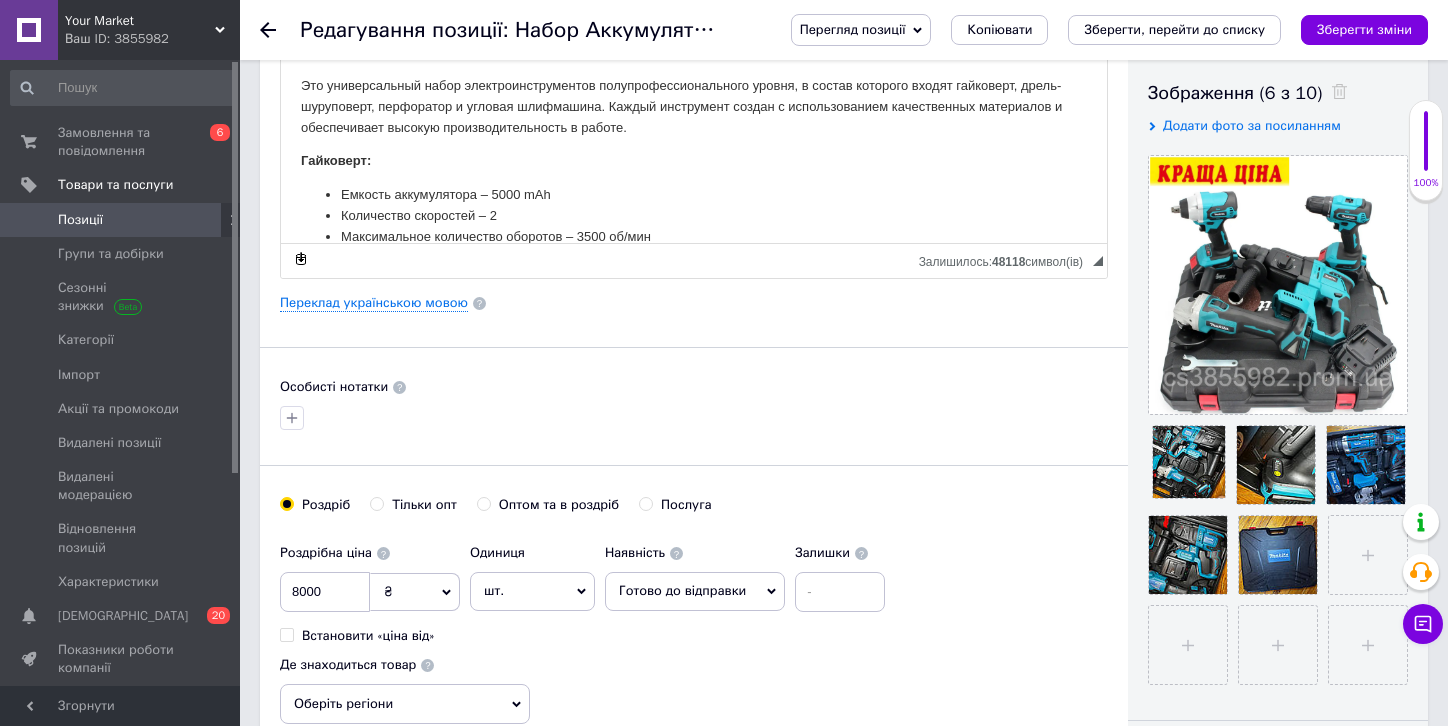 click at bounding box center (1189, 462) 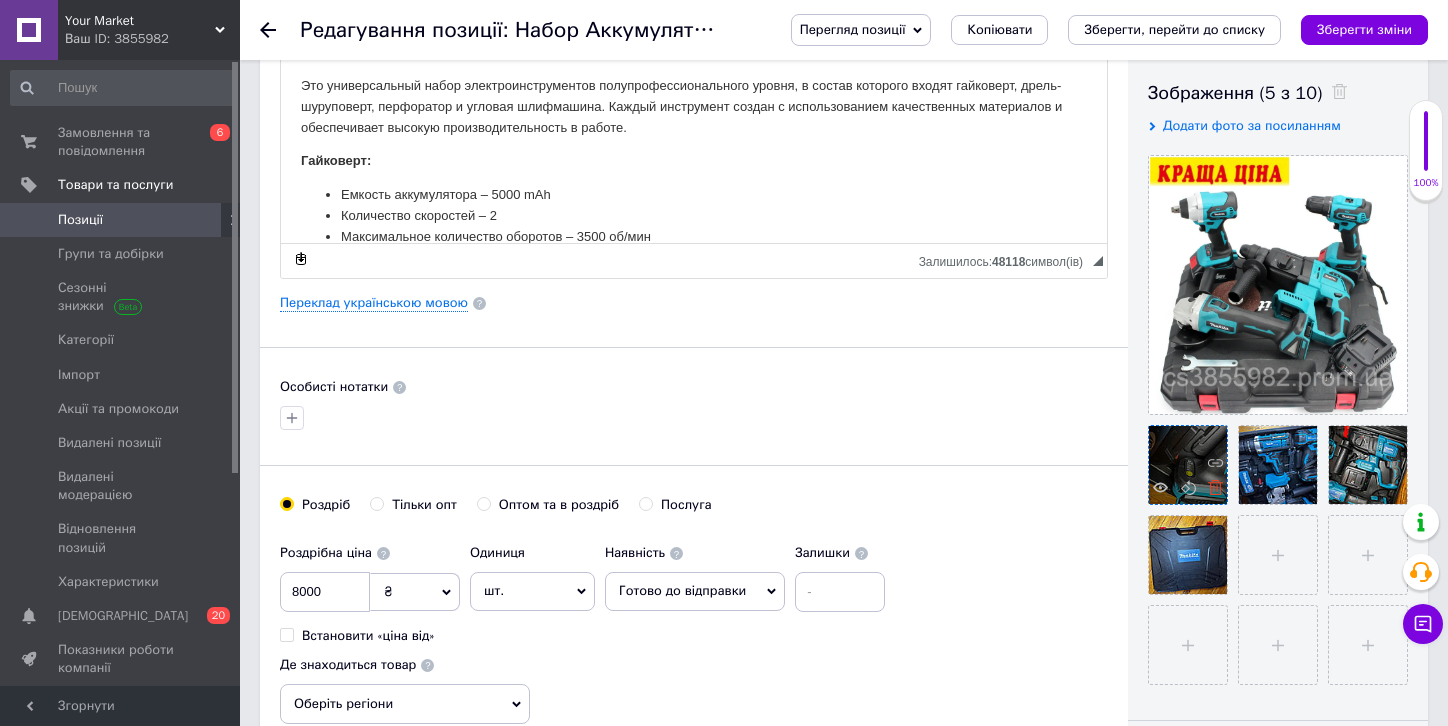 click 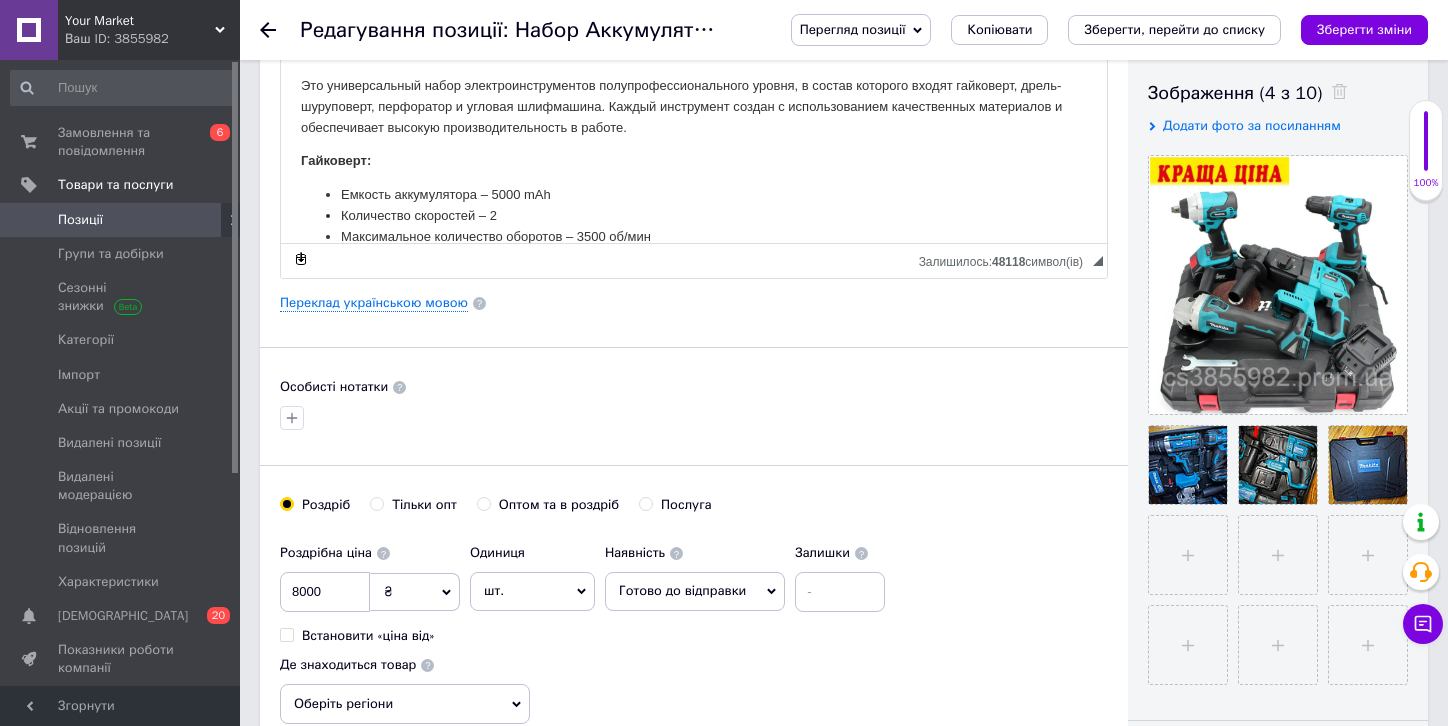 click 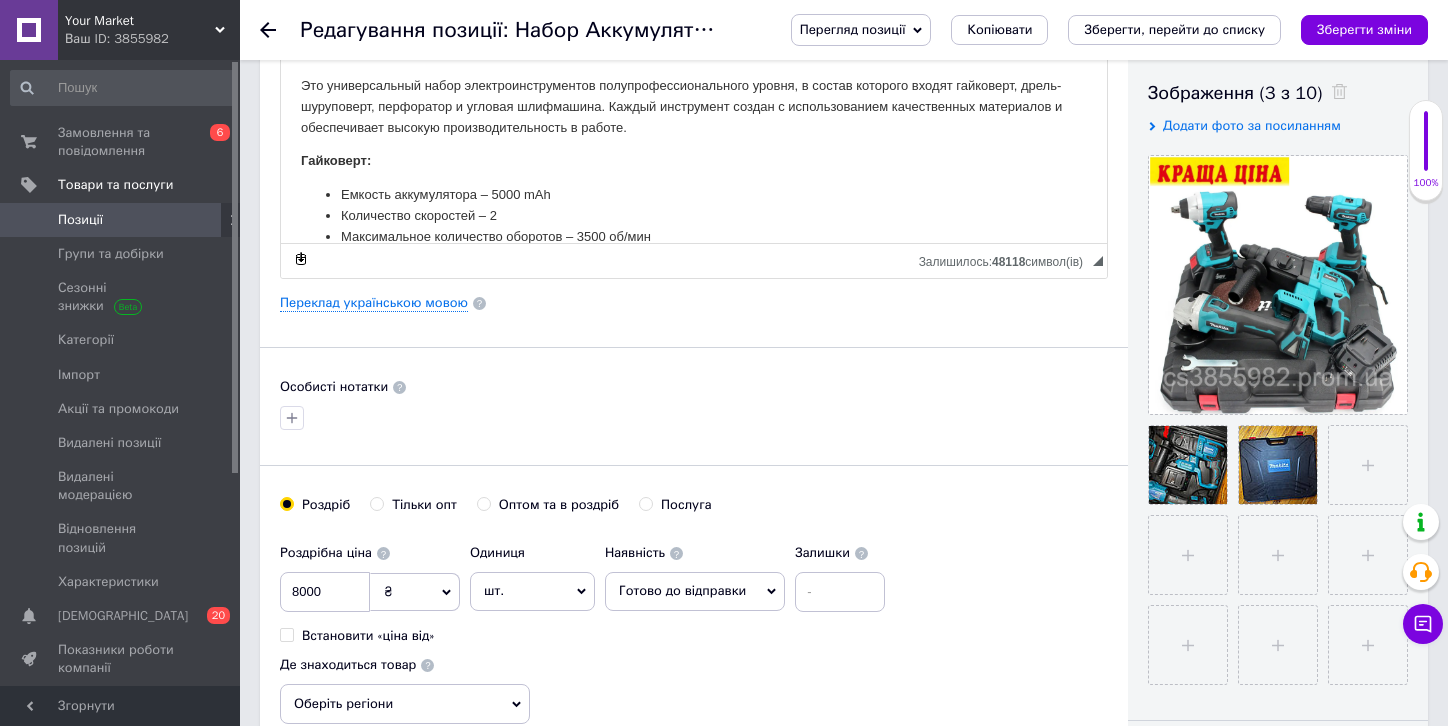 click 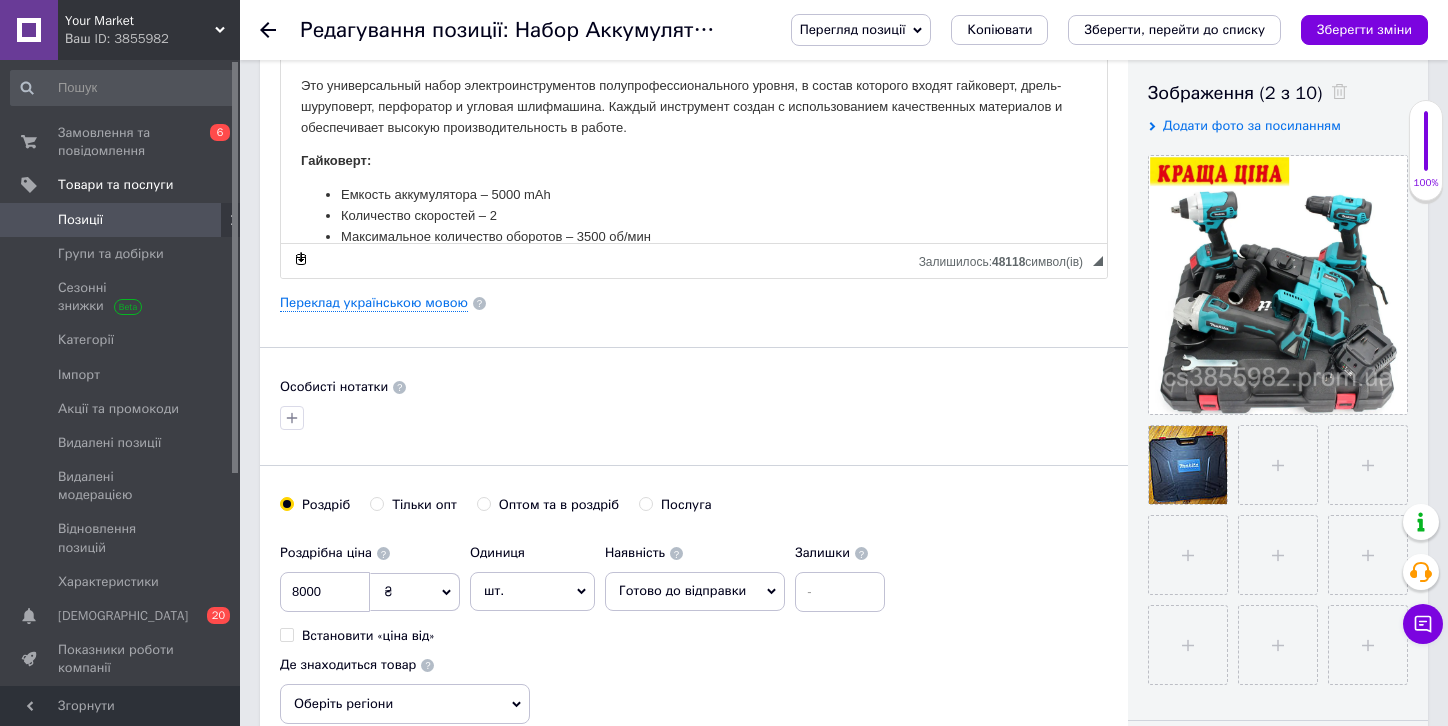 click 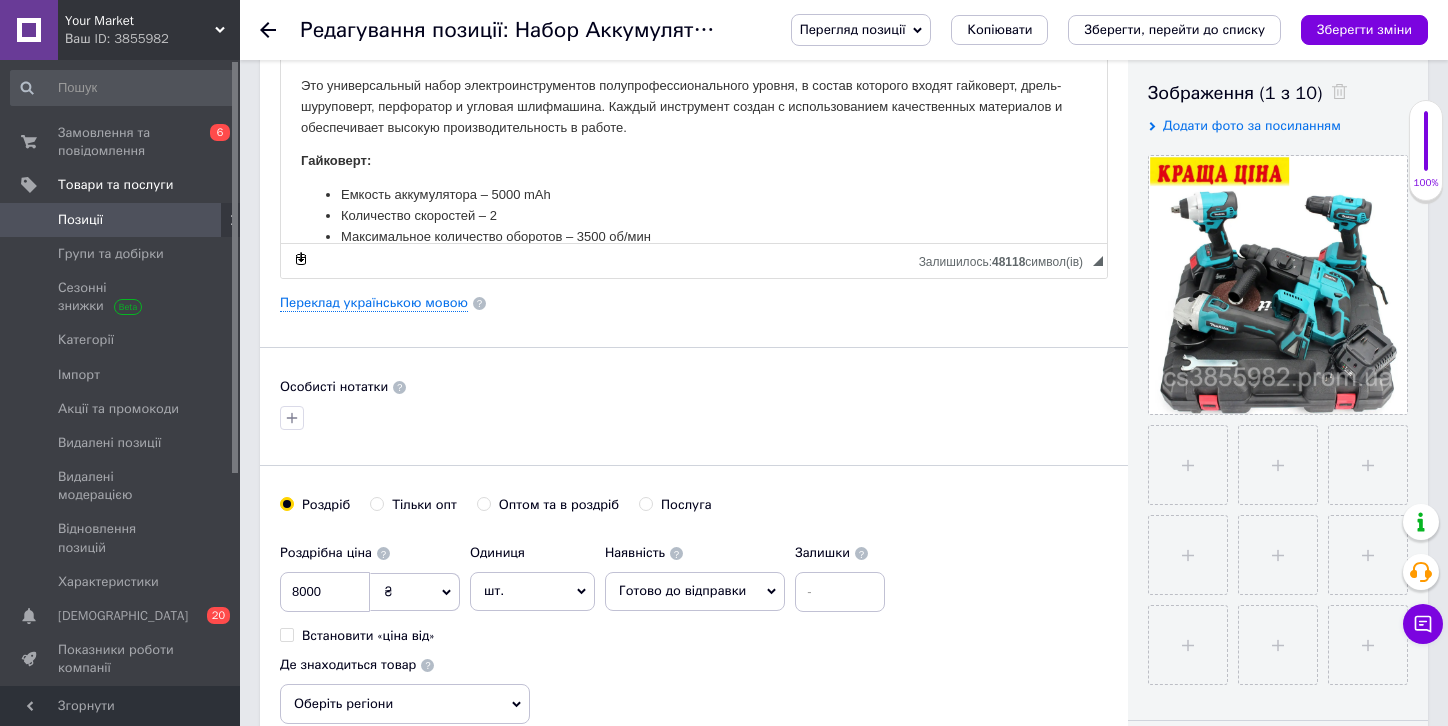 click at bounding box center [1188, 465] 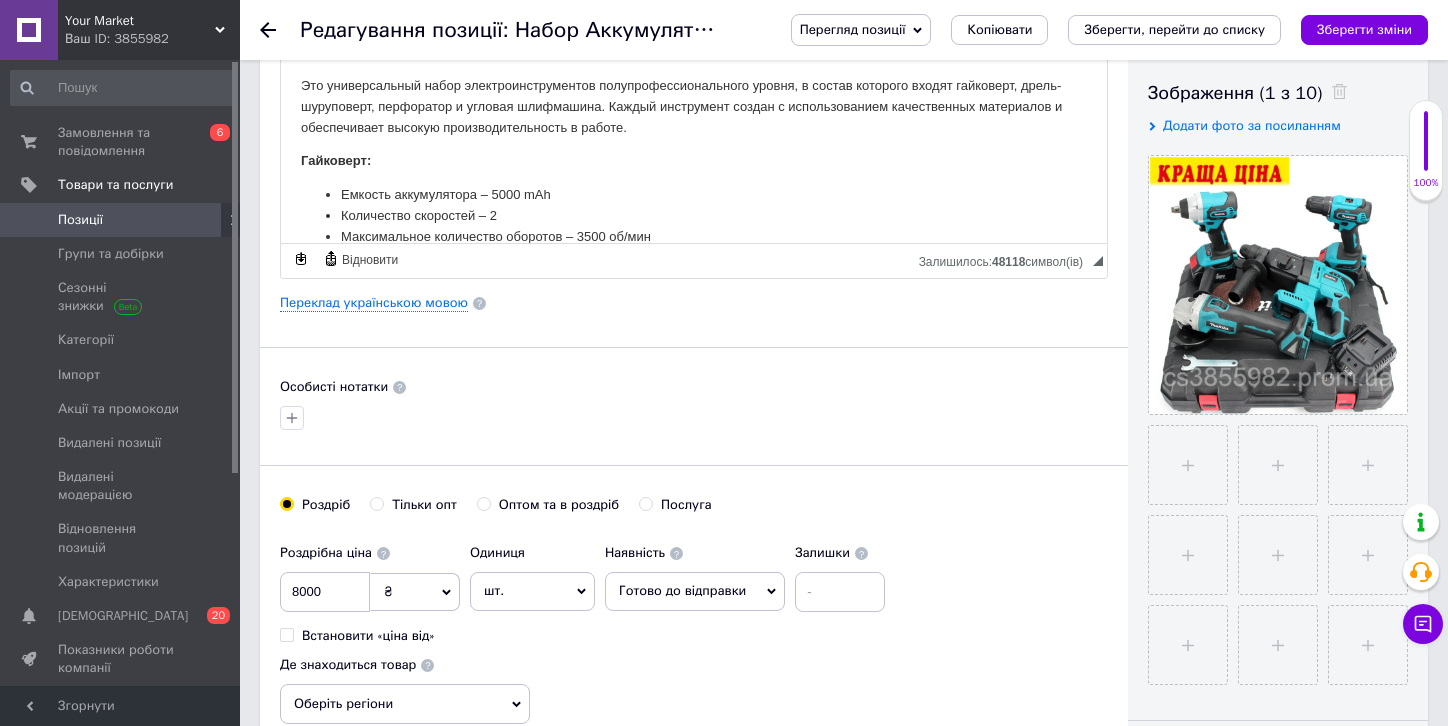 type on "C:\fakepath\photo_2025-06-20_14-47-58.jpg" 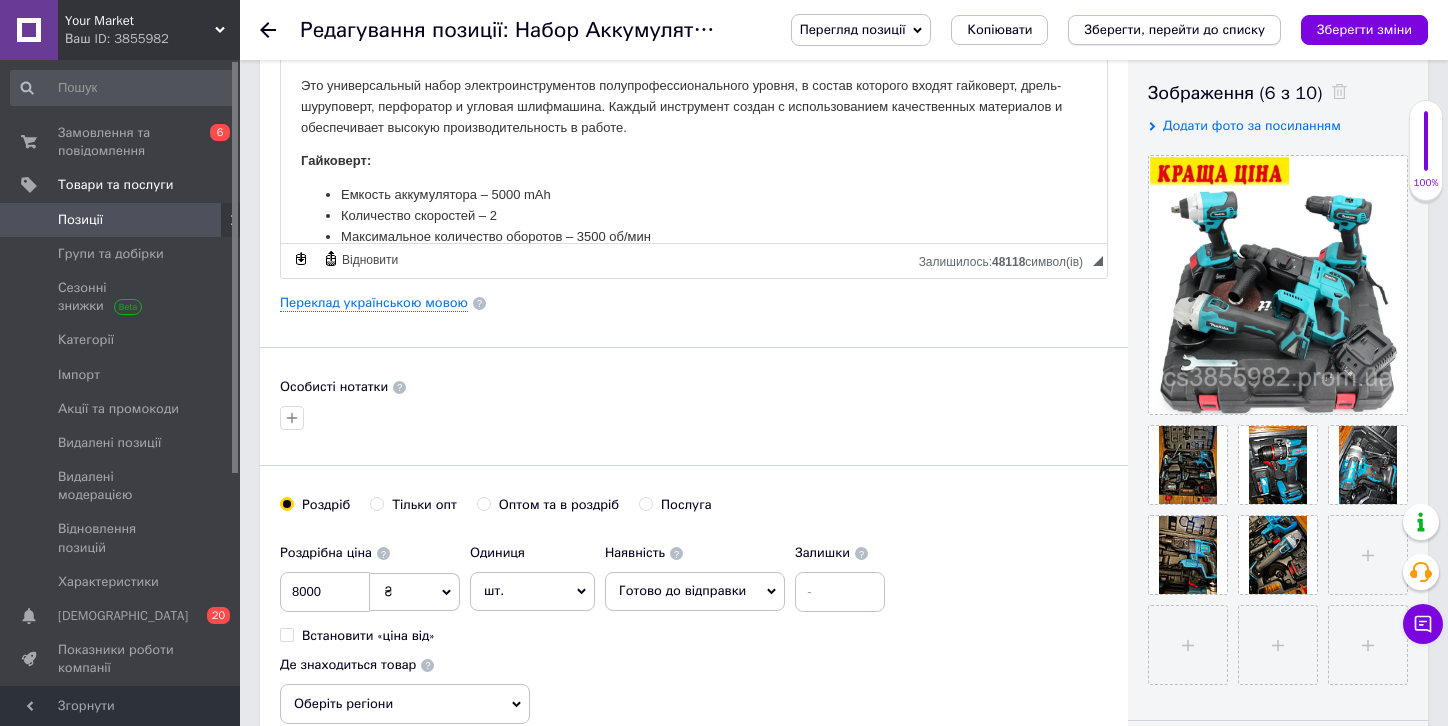 click on "Зберегти, перейти до списку" at bounding box center [1174, 29] 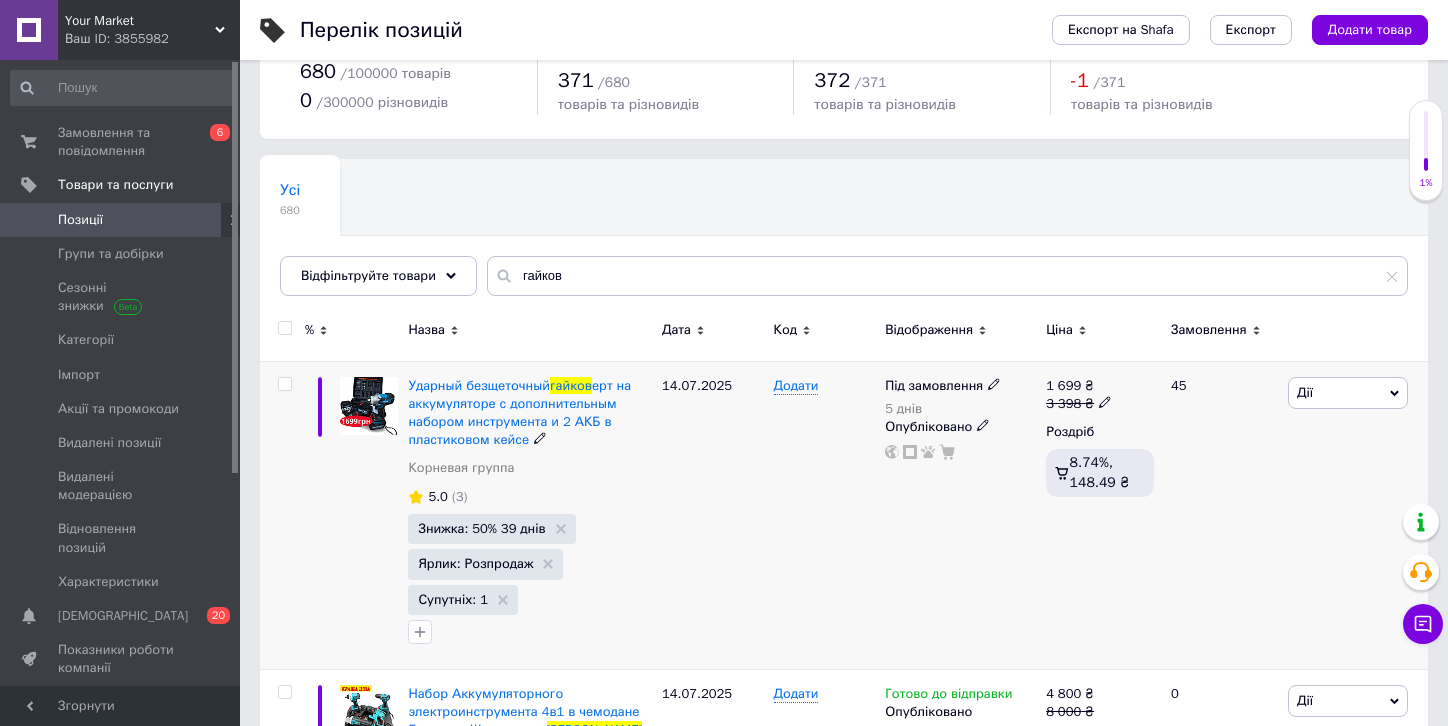 scroll, scrollTop: 72, scrollLeft: 0, axis: vertical 